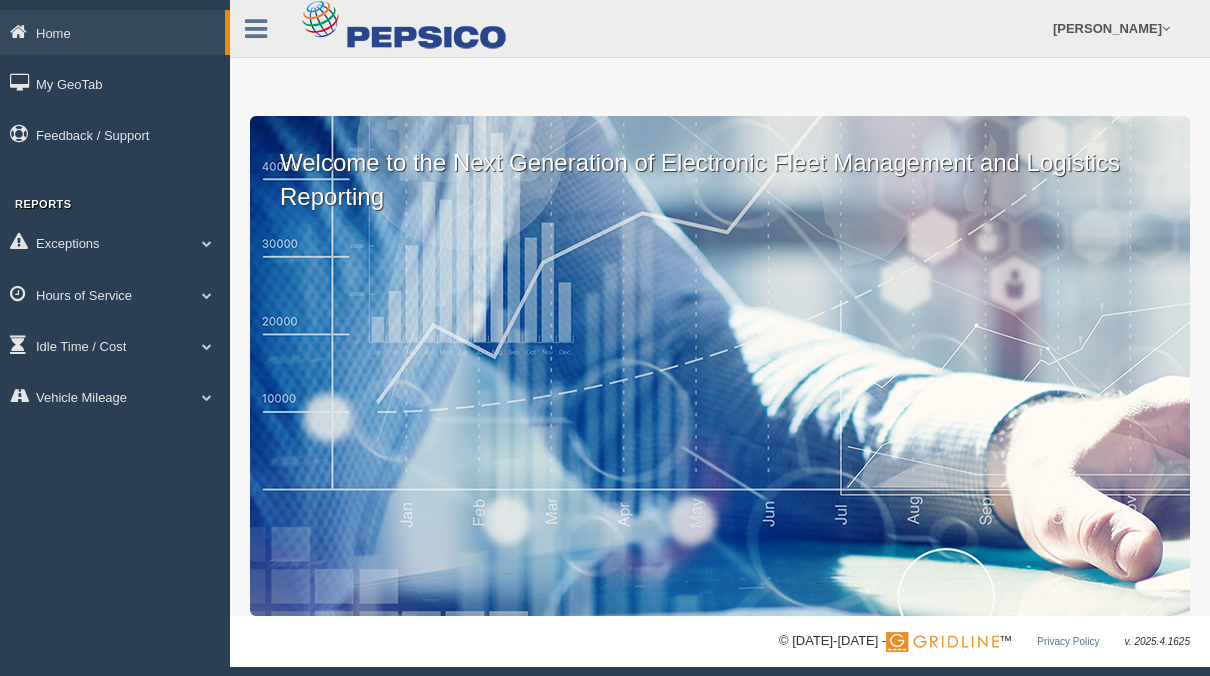 scroll, scrollTop: 0, scrollLeft: 0, axis: both 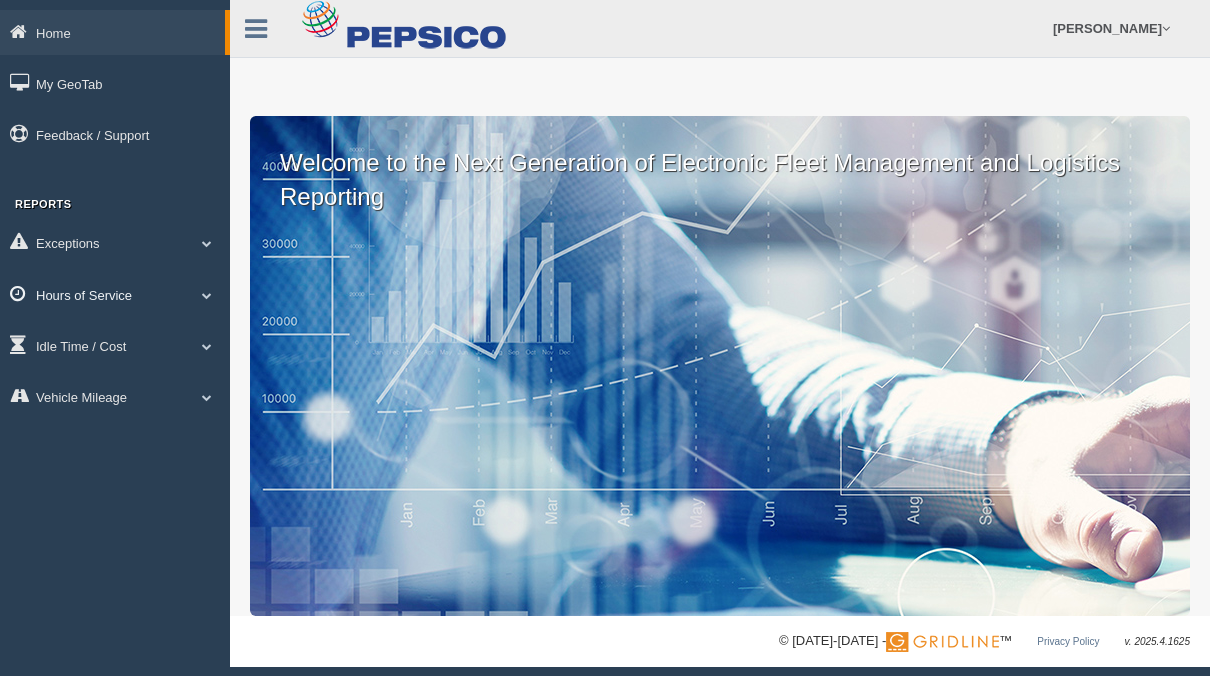 click on "Hours of Service" at bounding box center (115, 294) 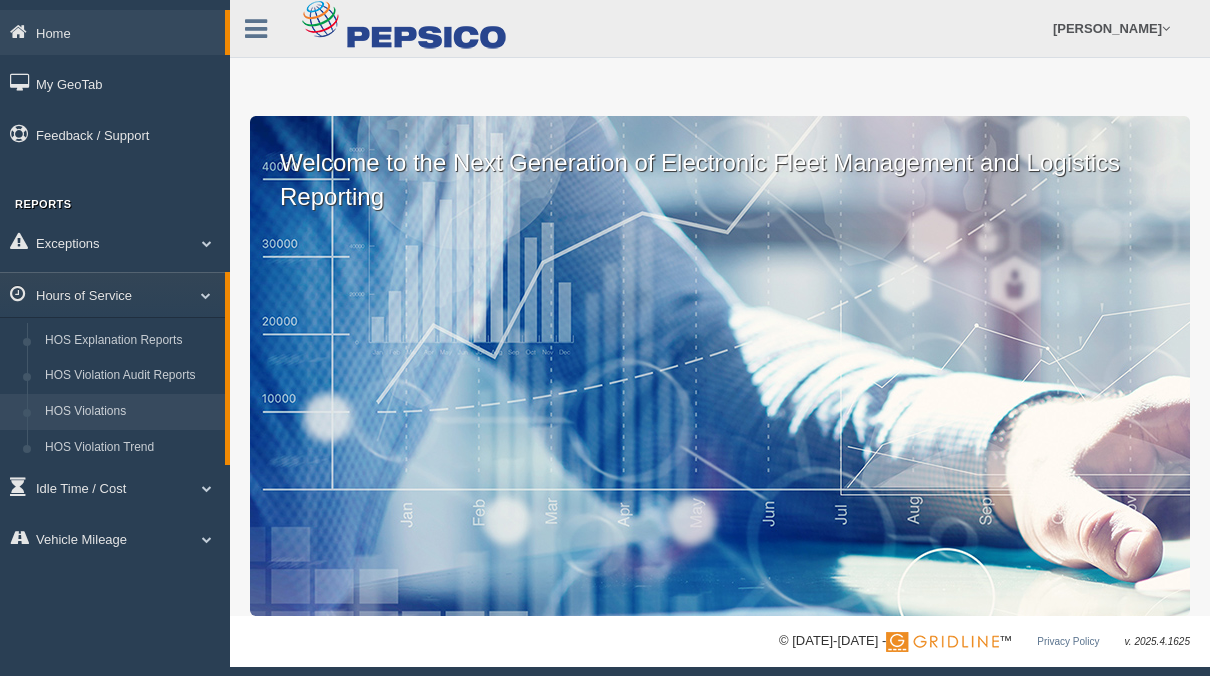 click on "HOS Violations" at bounding box center [130, 412] 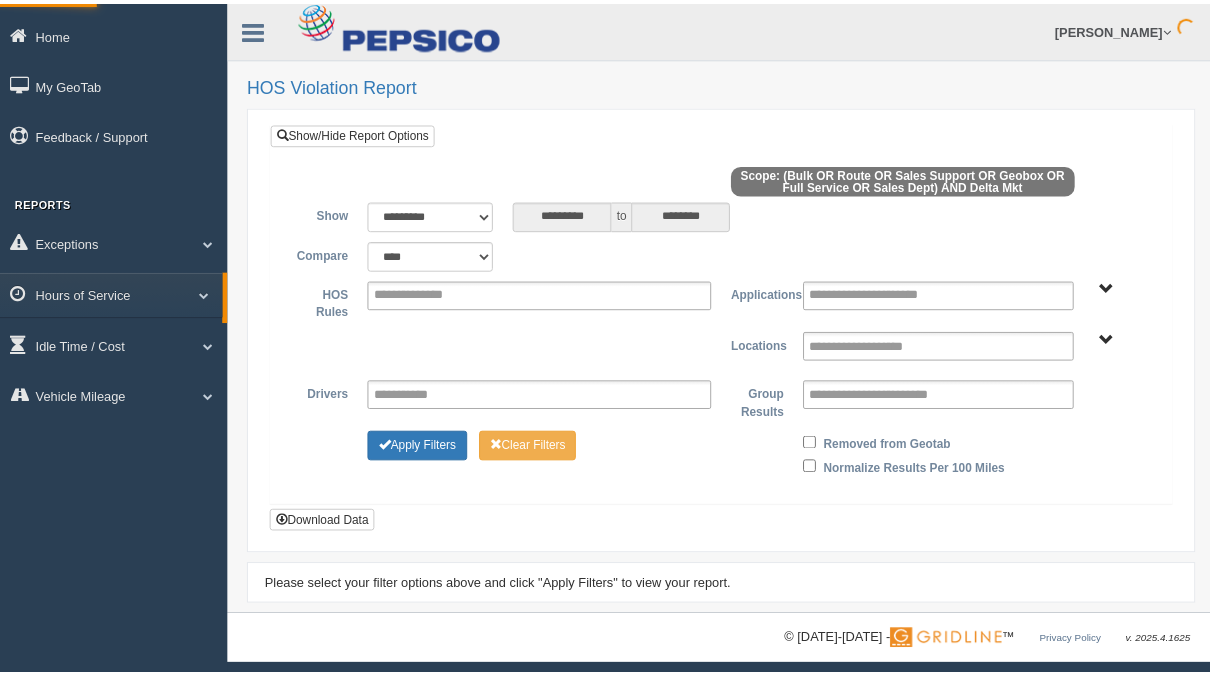 scroll, scrollTop: 0, scrollLeft: 0, axis: both 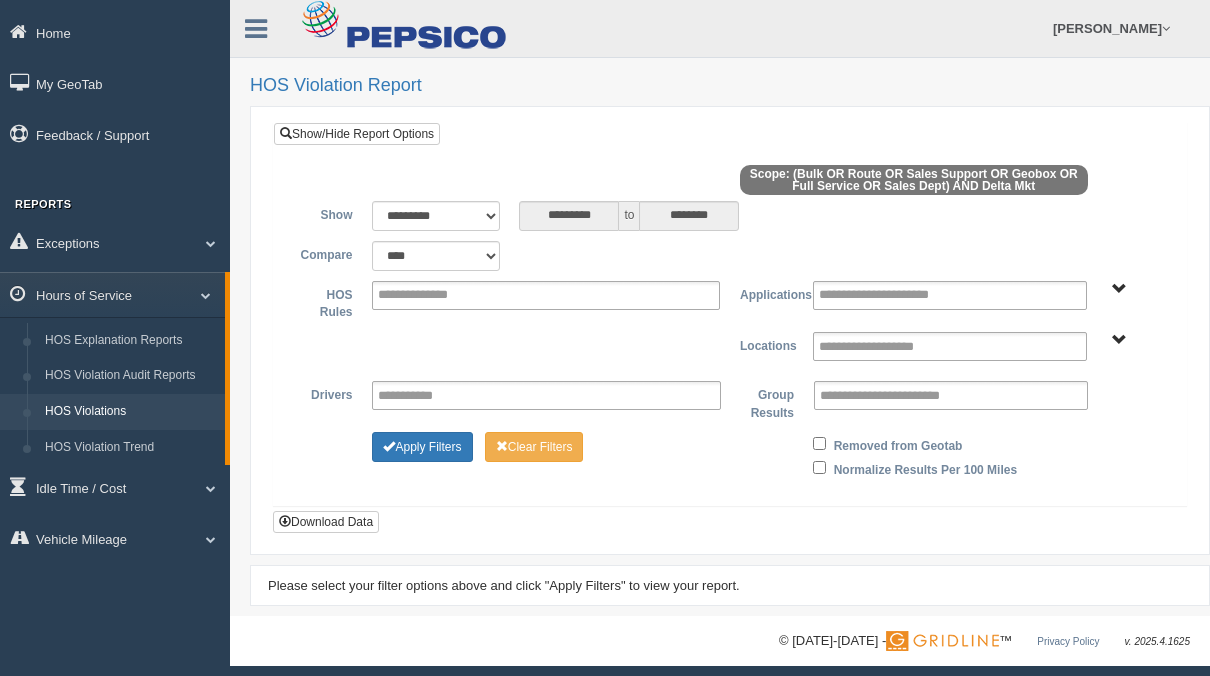 click on "**********" at bounding box center [730, 345] 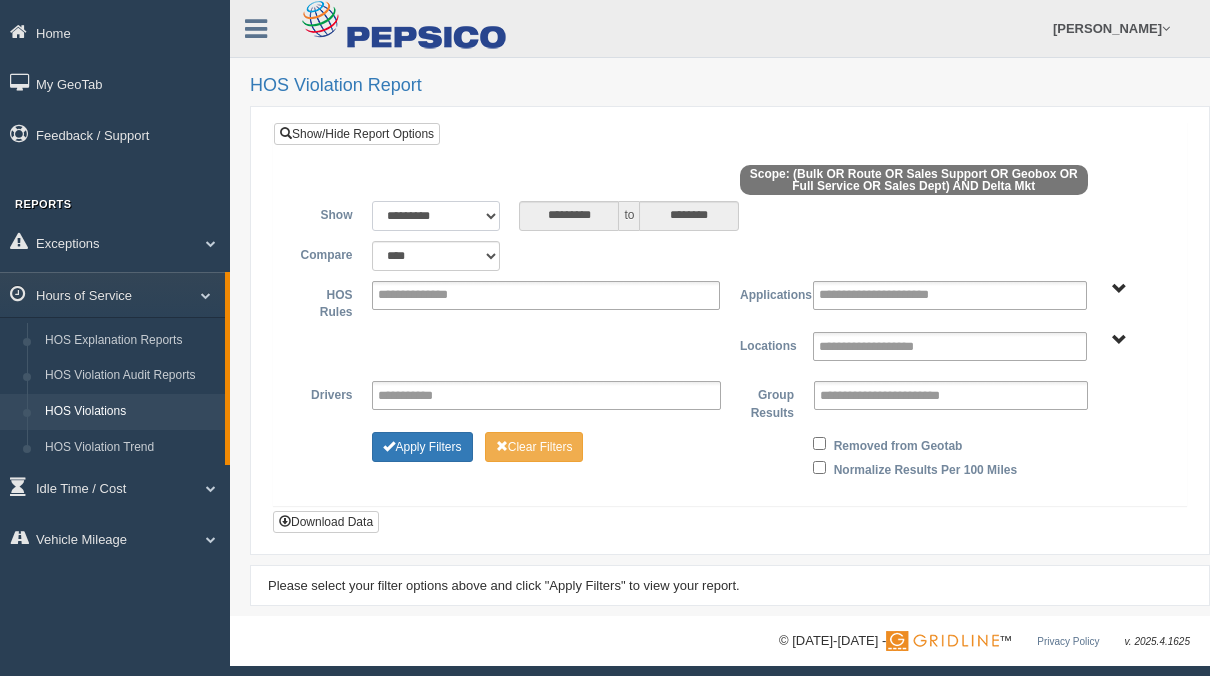 click on "**********" at bounding box center (435, 216) 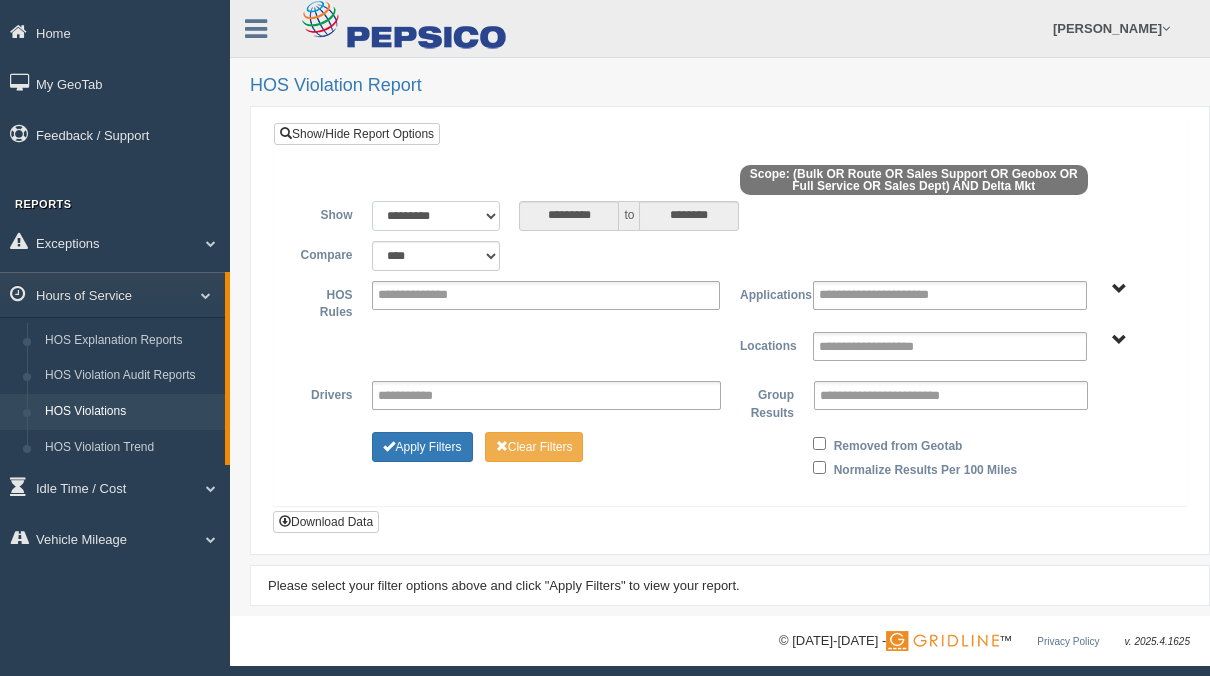 select on "******" 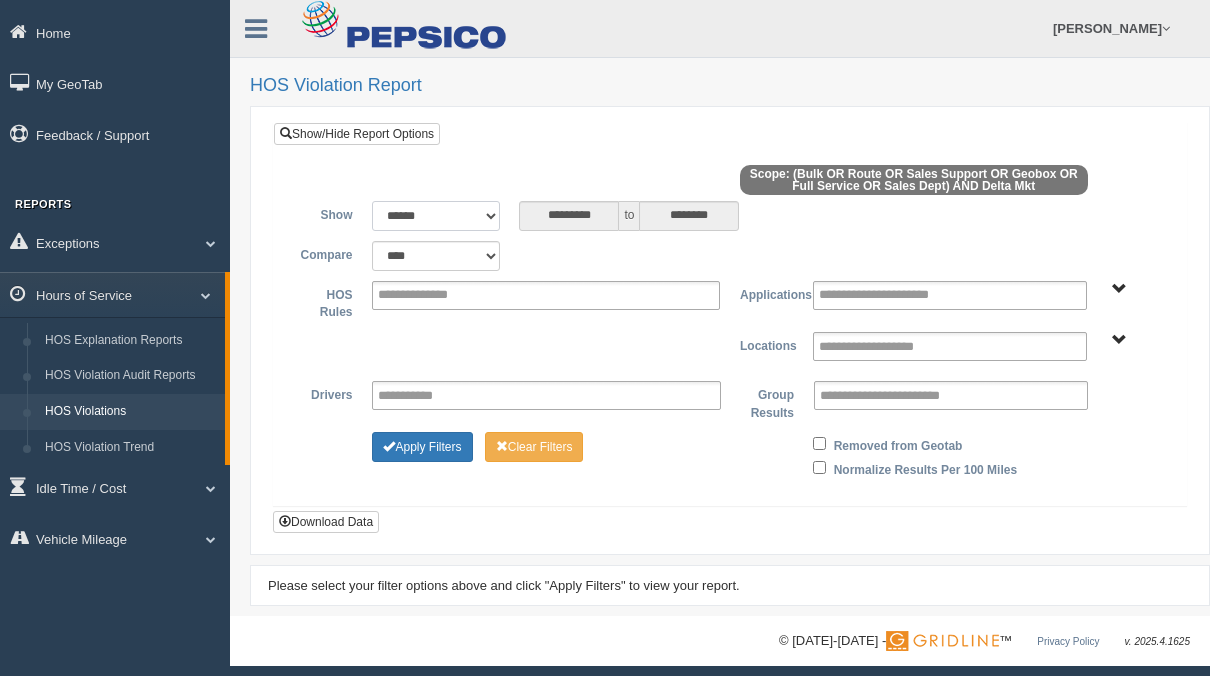 click on "**********" at bounding box center [435, 216] 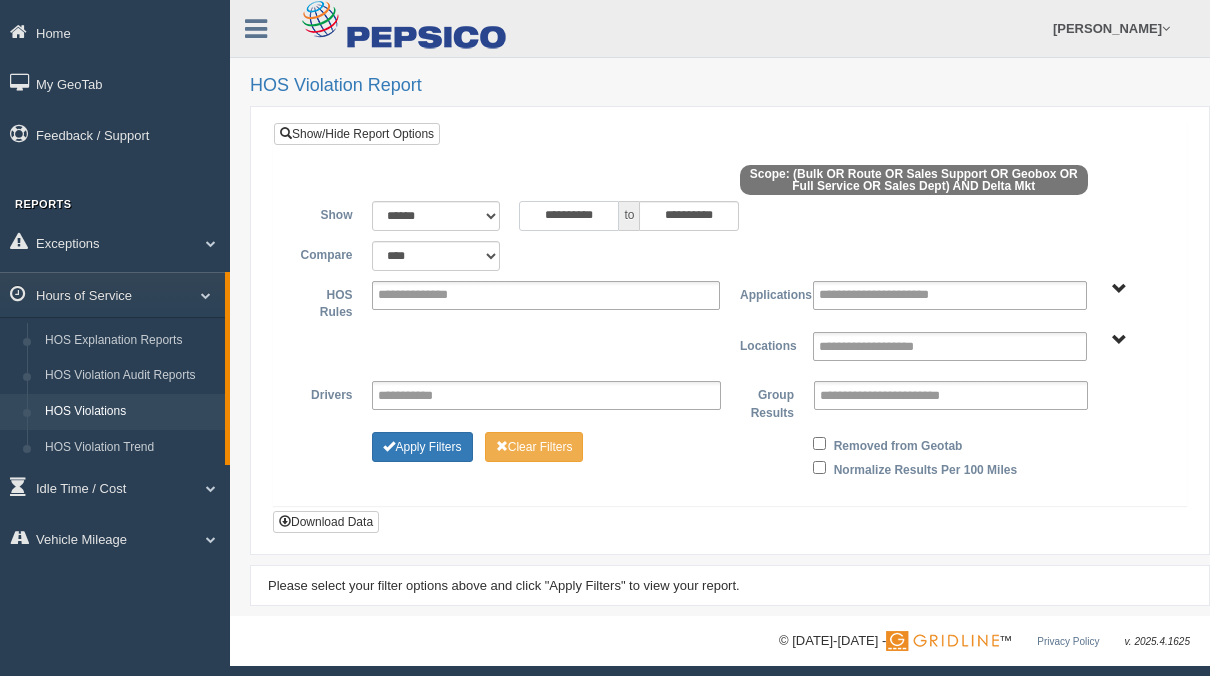 click on "**********" at bounding box center [569, 216] 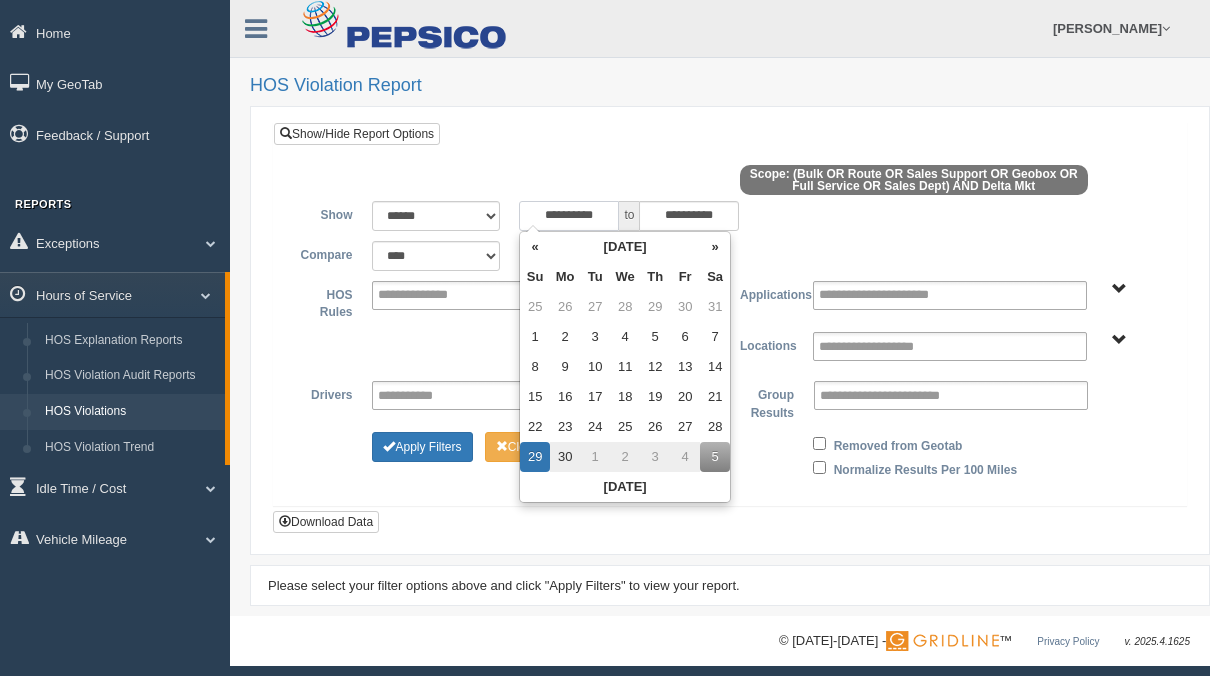 click on "**********" at bounding box center [569, 216] 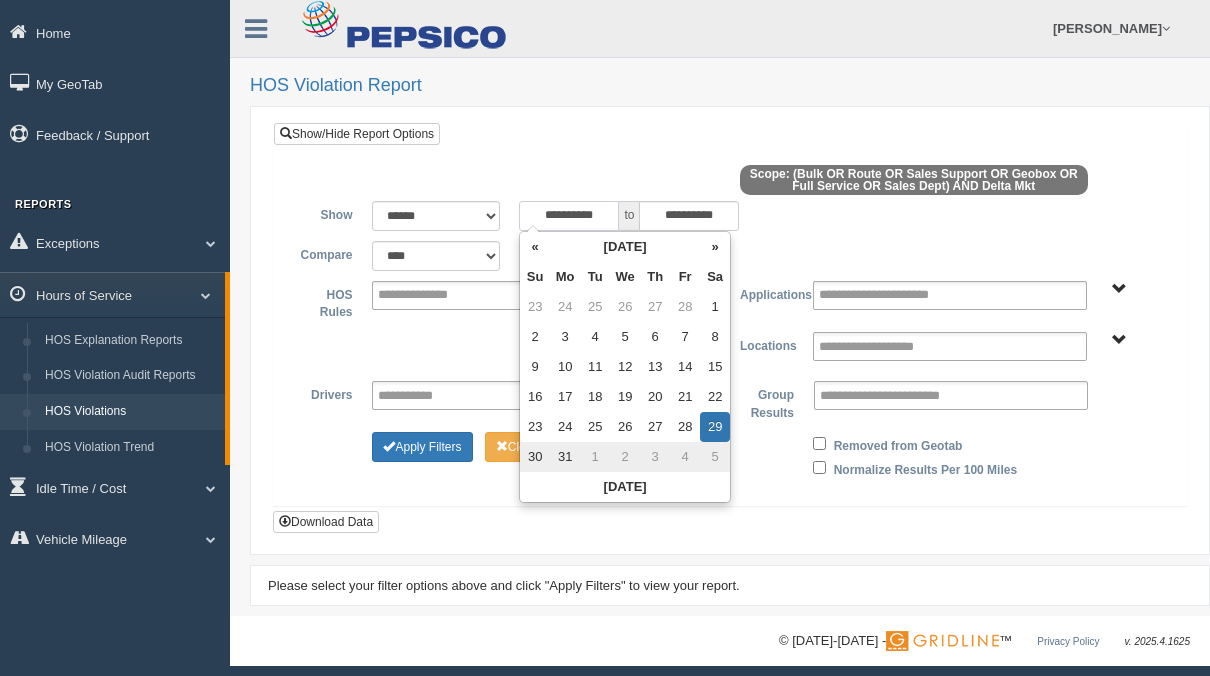 type on "**********" 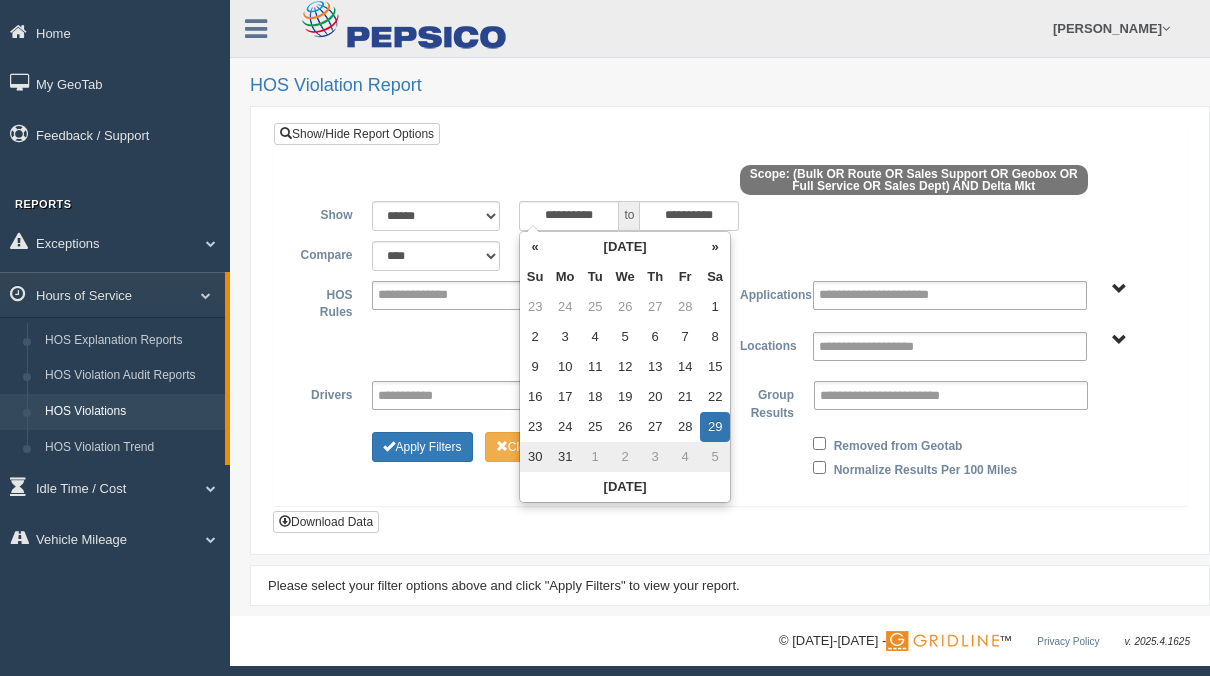 click on "**********" at bounding box center (730, 256) 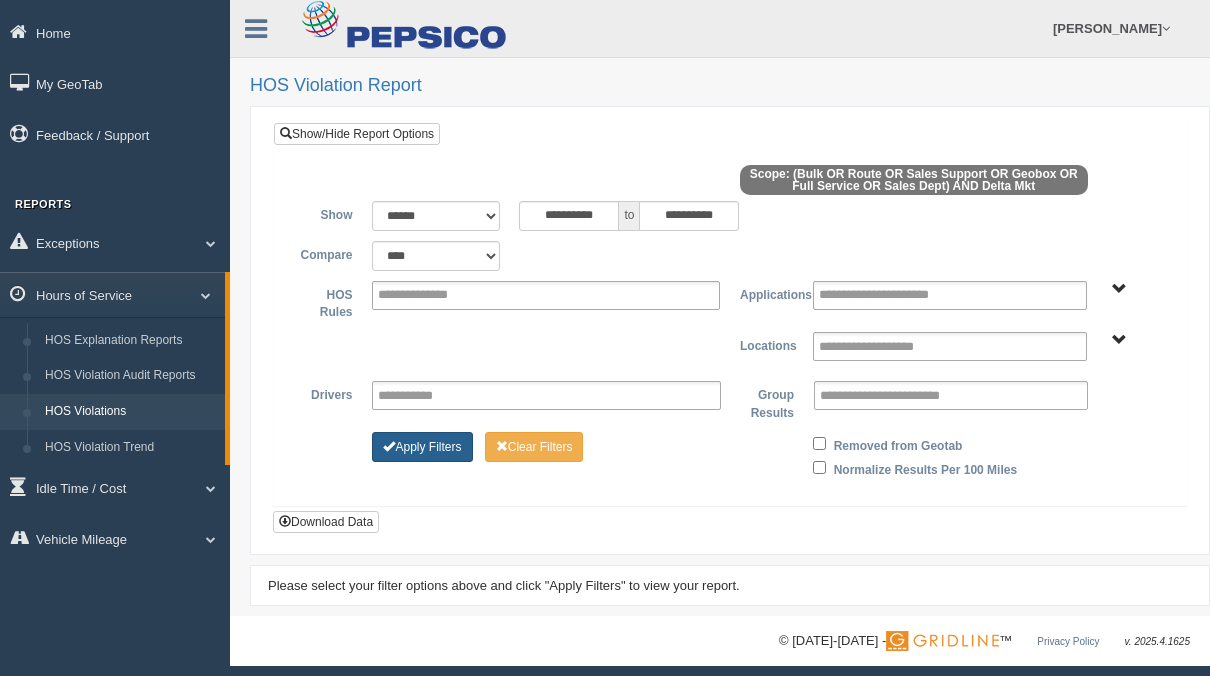 click on "Apply Filters" at bounding box center (422, 447) 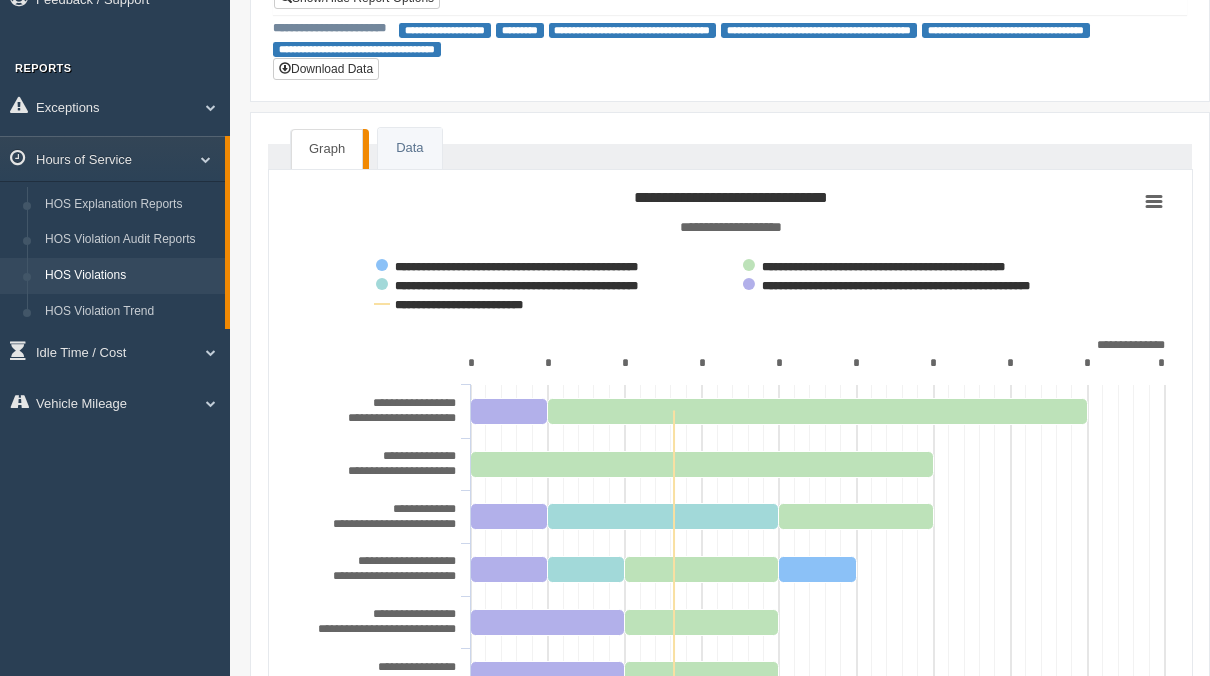 scroll, scrollTop: 47, scrollLeft: 0, axis: vertical 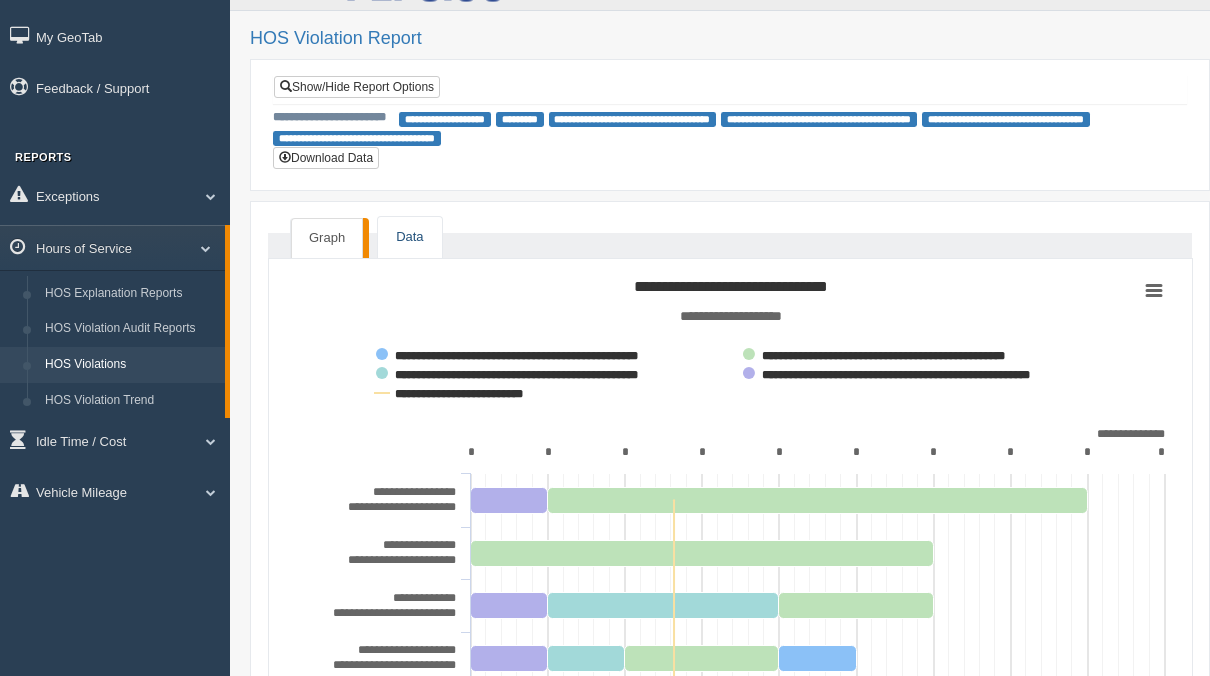 click on "Data" at bounding box center (409, 237) 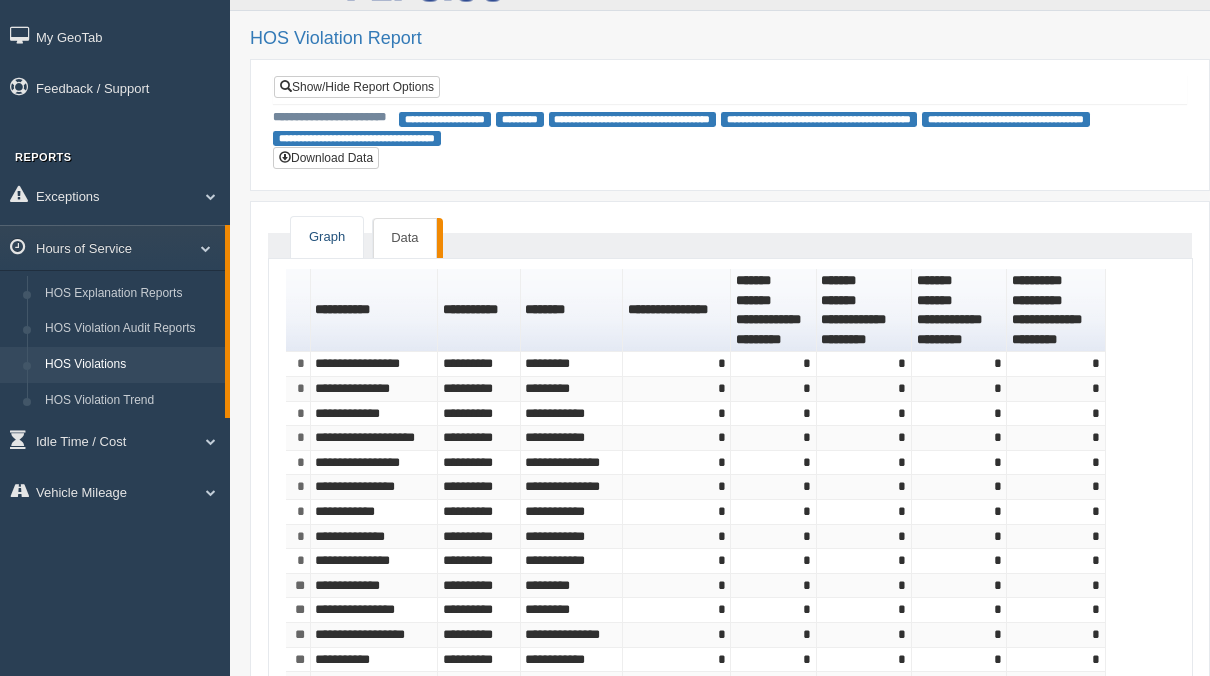 click on "Graph" at bounding box center [327, 237] 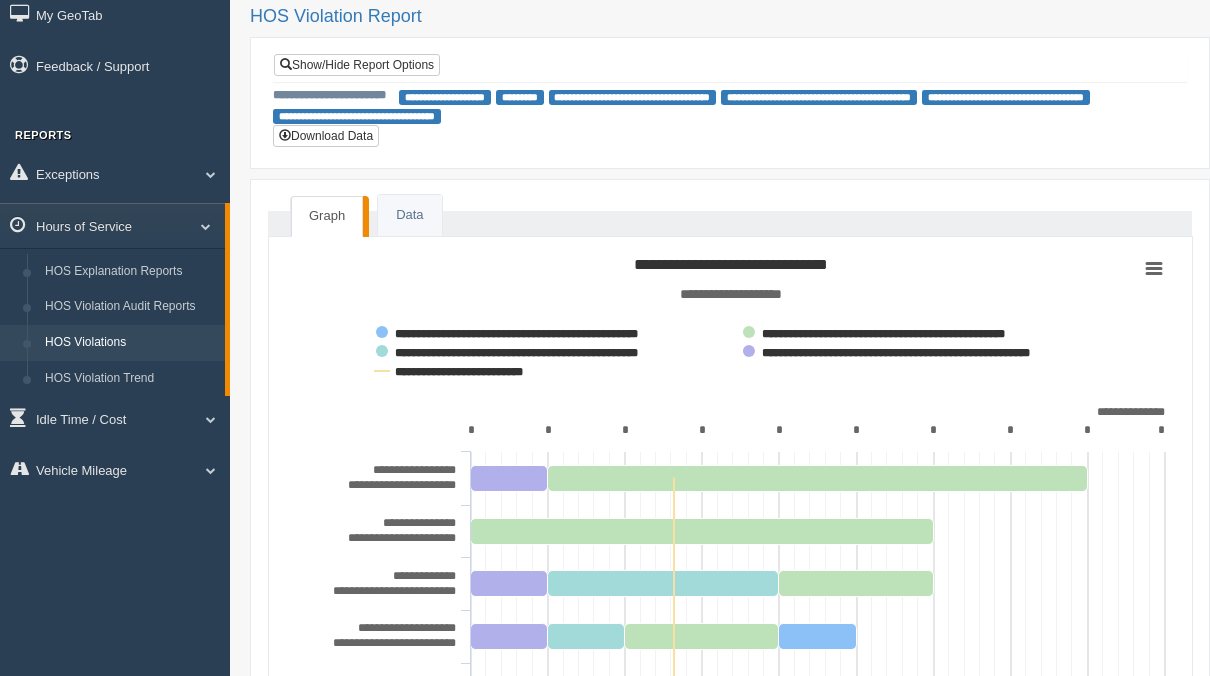 scroll, scrollTop: 0, scrollLeft: 0, axis: both 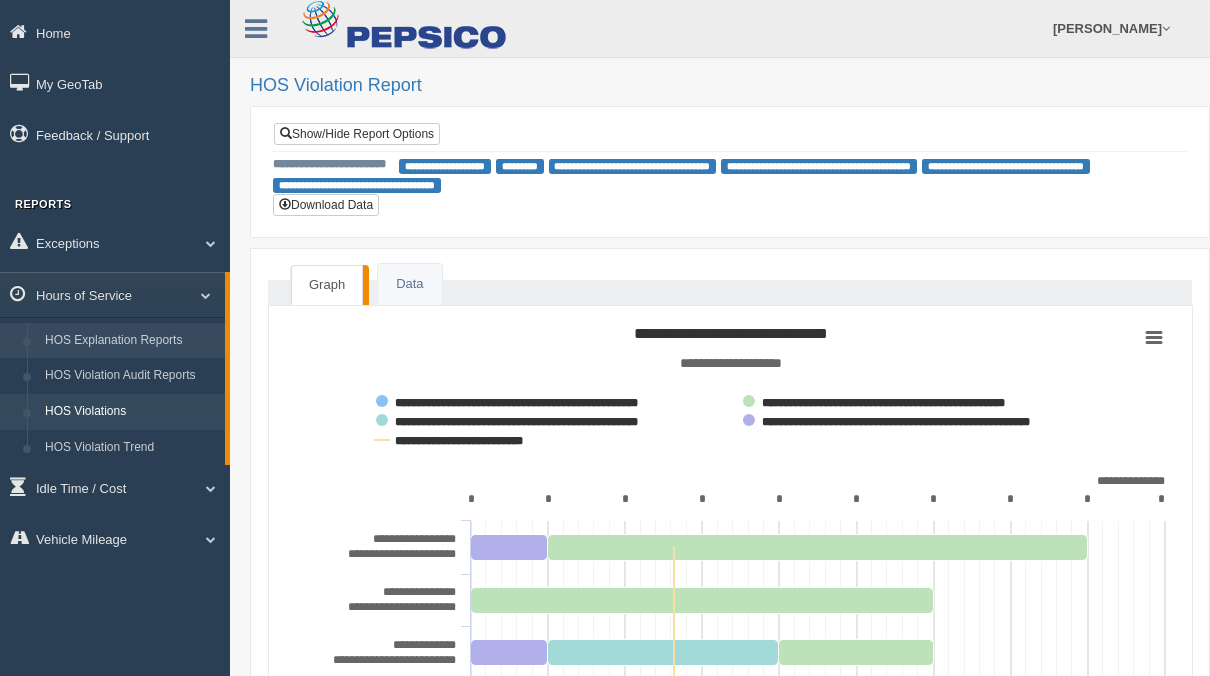 click on "HOS Explanation Reports" at bounding box center (130, 341) 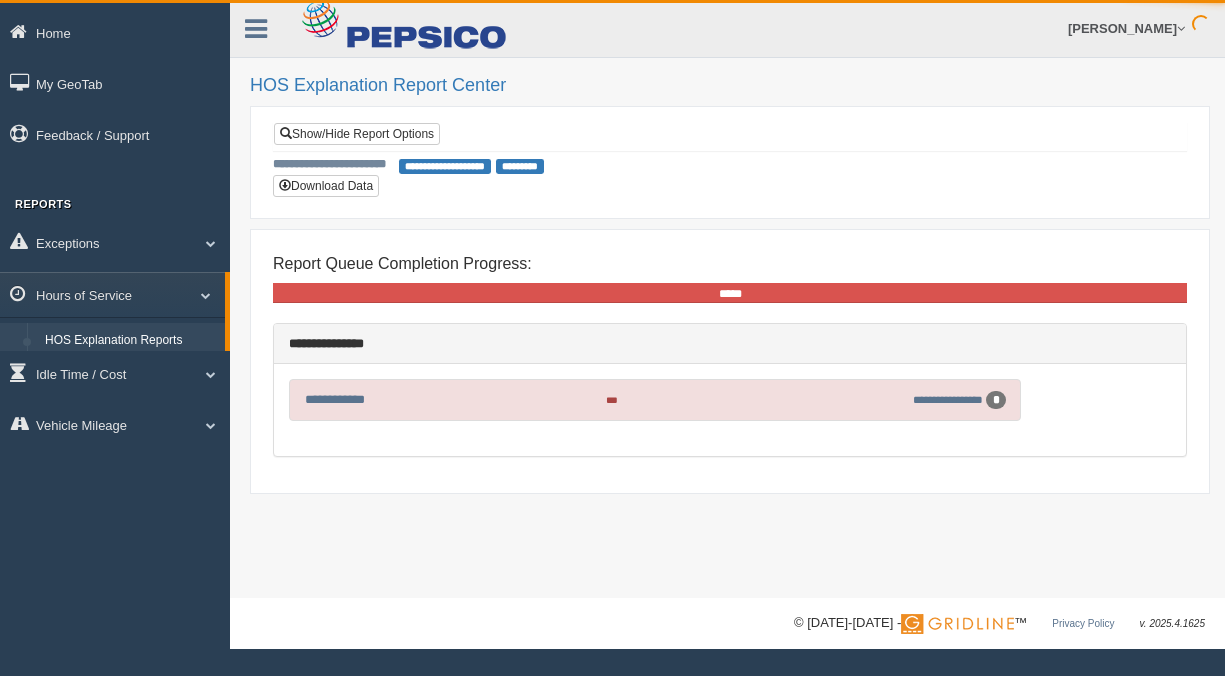 scroll, scrollTop: 0, scrollLeft: 0, axis: both 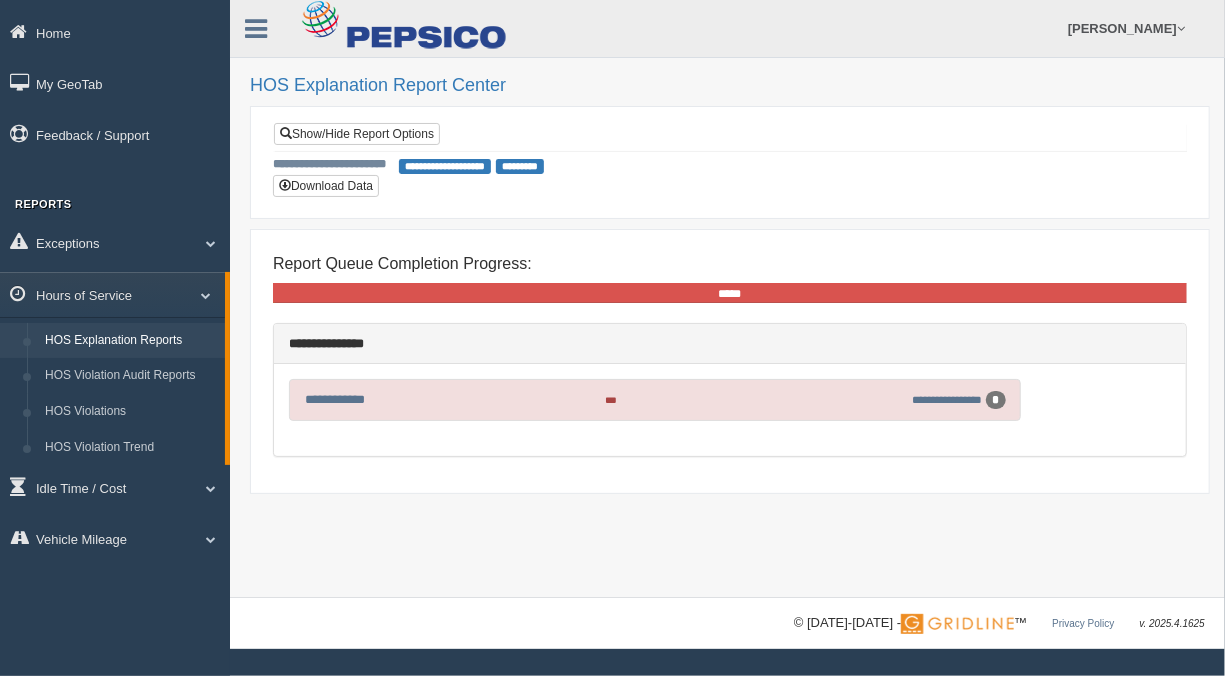 click on "**********" at bounding box center (445, 166) 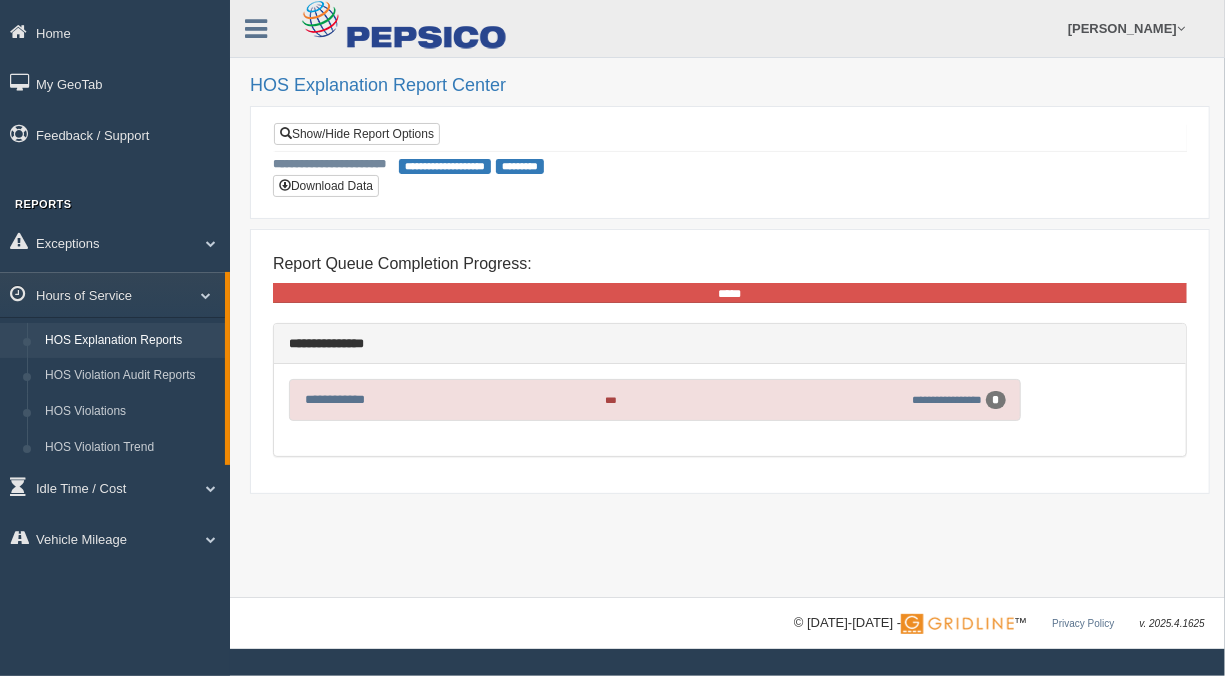 click on "**********" at bounding box center [730, 162] 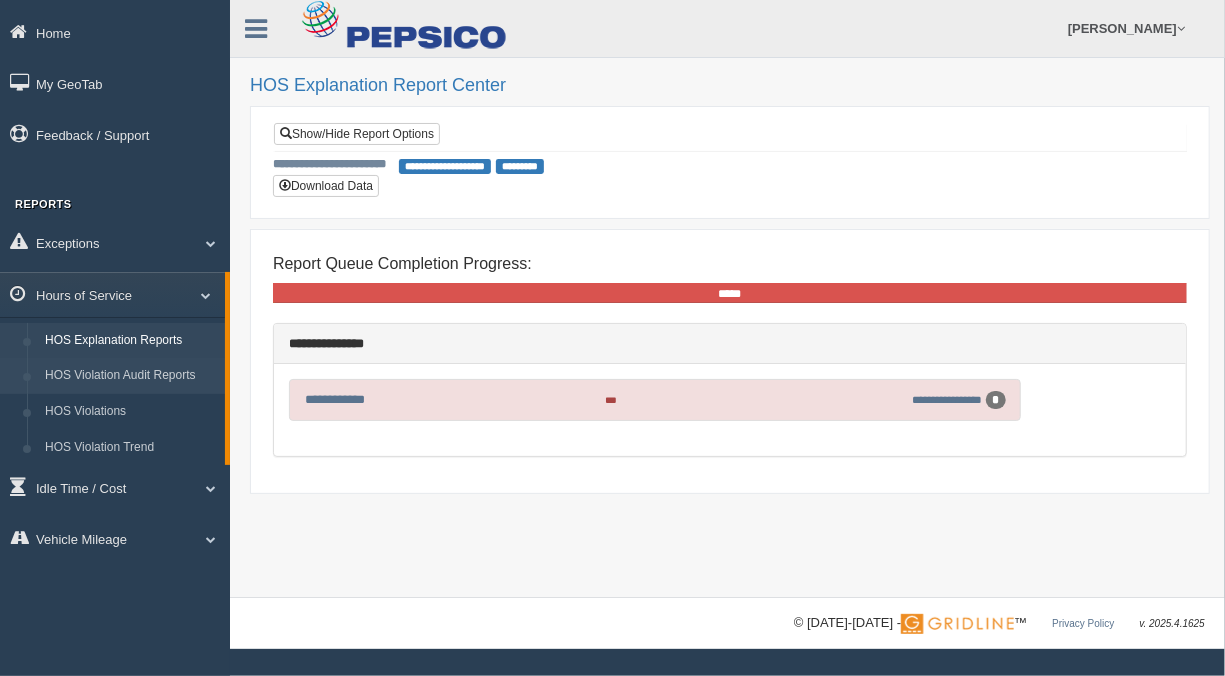 click on "HOS Violation Audit Reports" at bounding box center (130, 376) 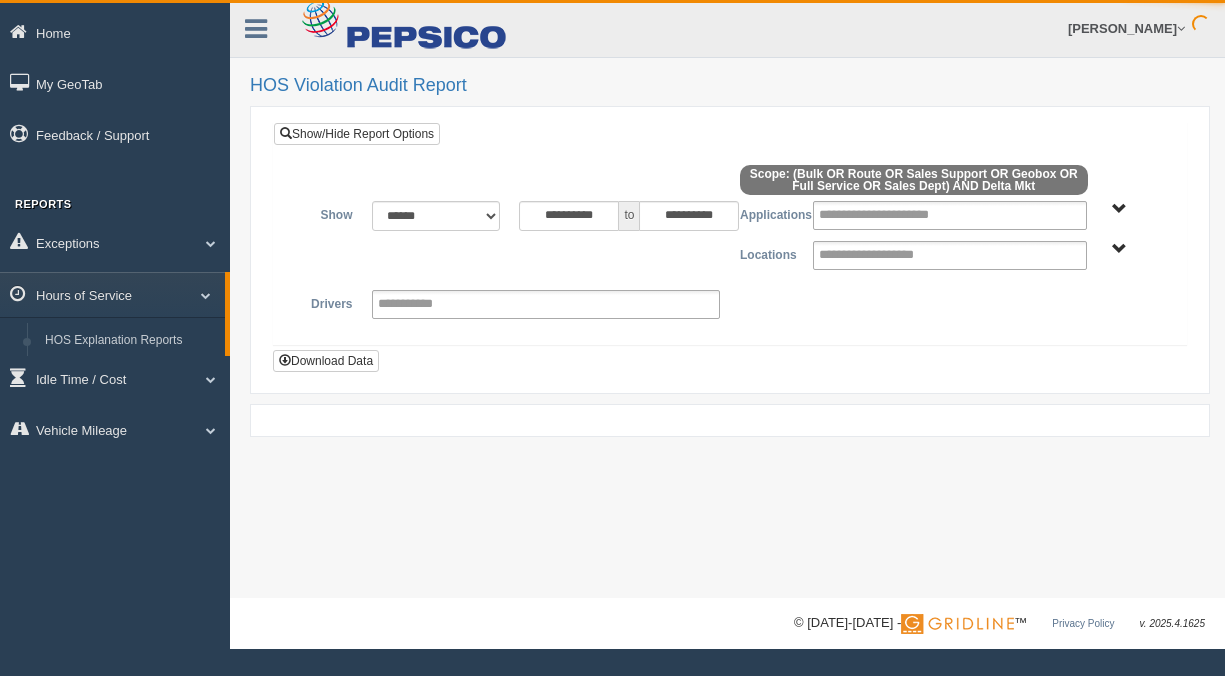 scroll, scrollTop: 0, scrollLeft: 0, axis: both 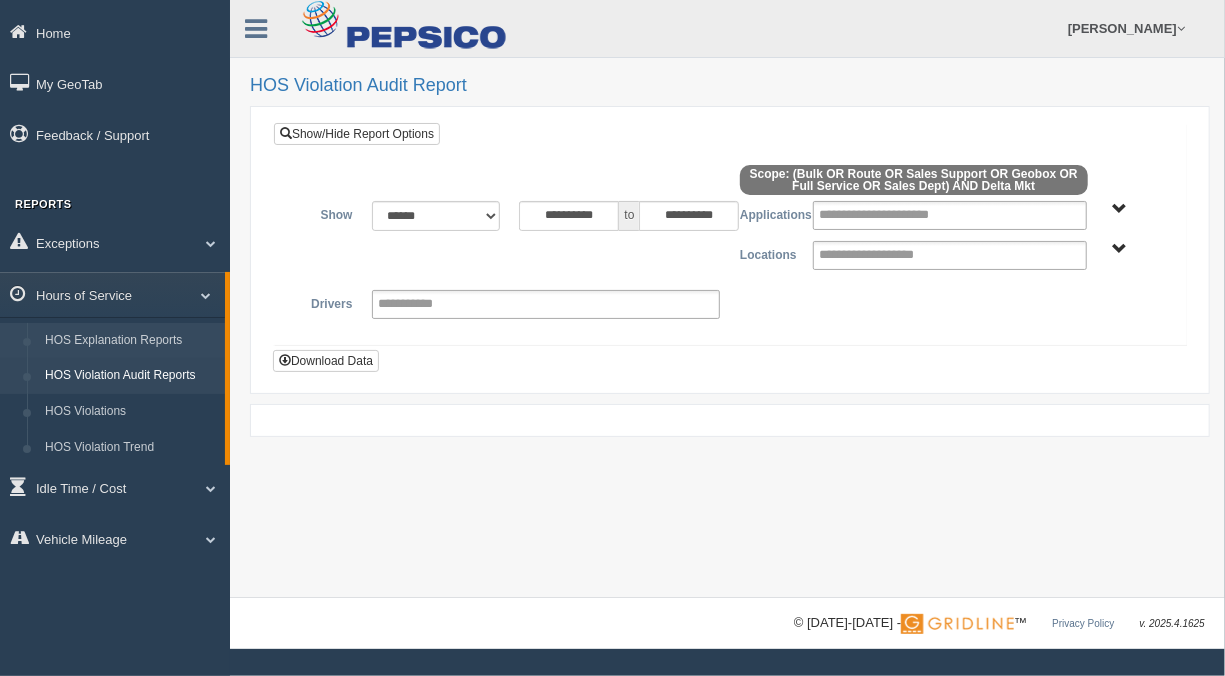 click on "HOS Explanation Reports" at bounding box center (130, 341) 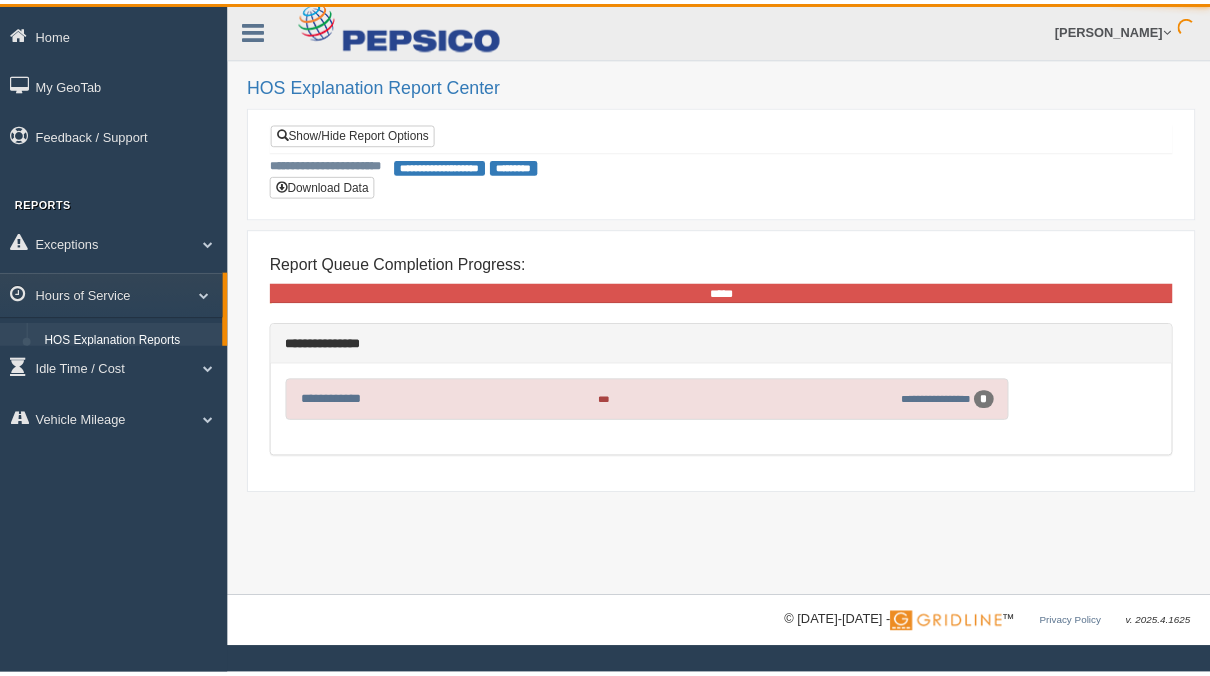 scroll, scrollTop: 0, scrollLeft: 0, axis: both 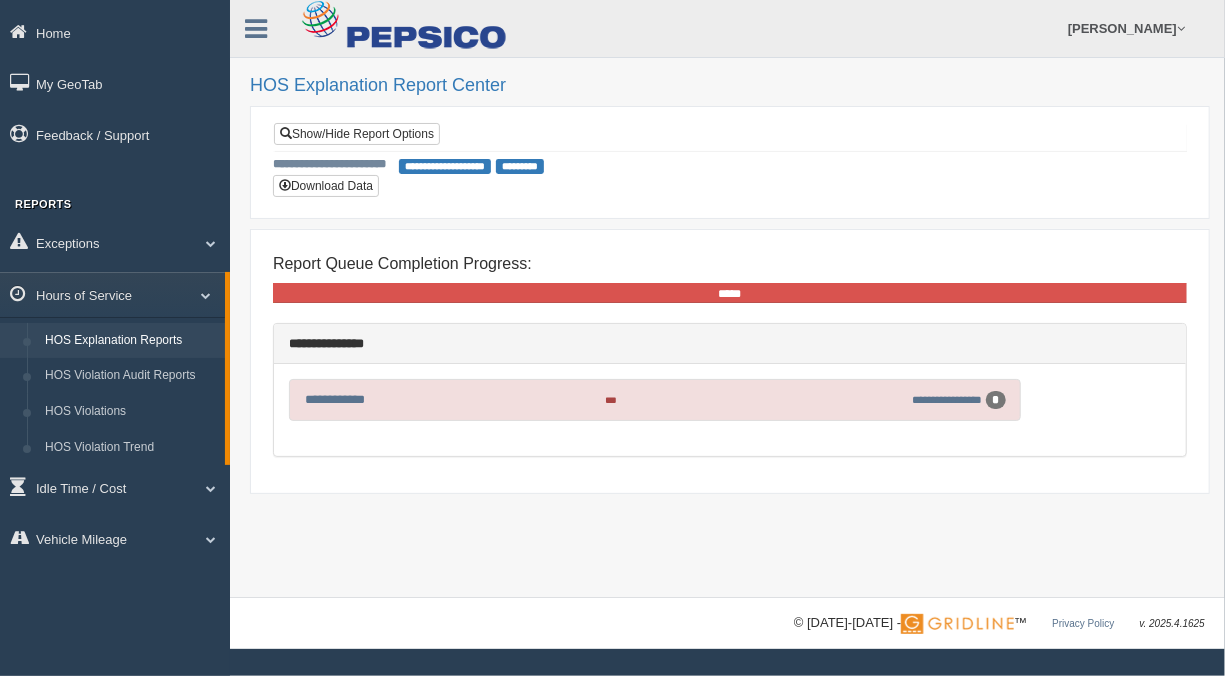 click on "**********" at bounding box center [445, 166] 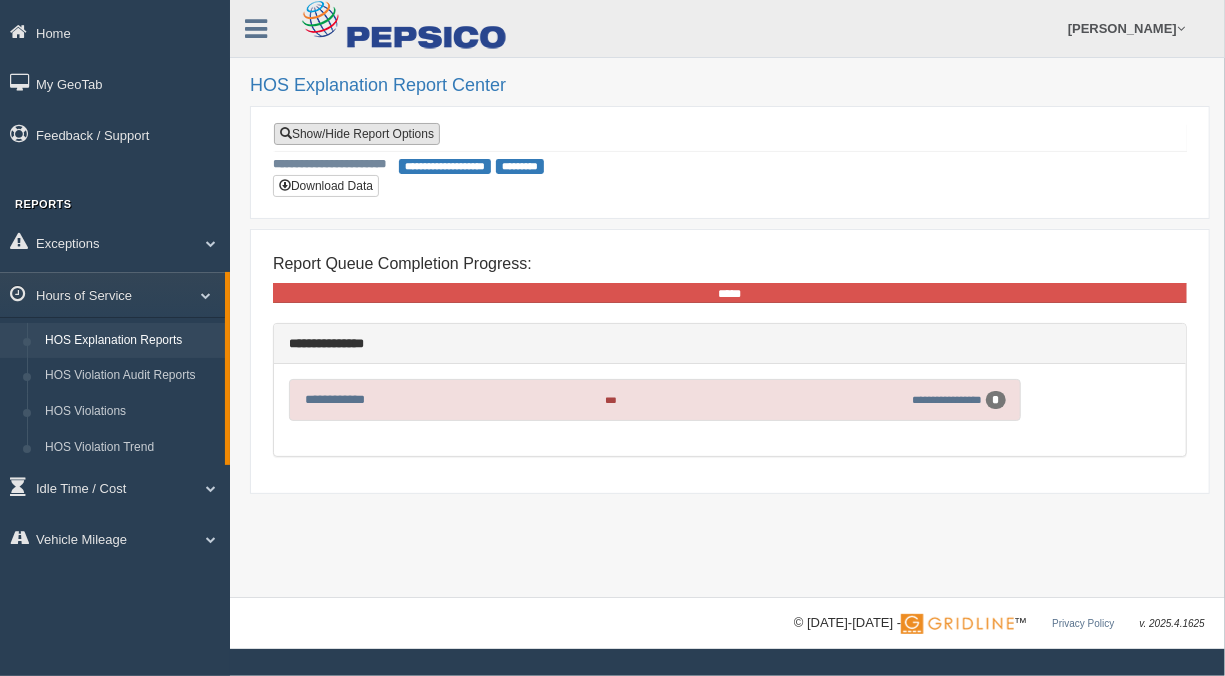click on "Show/Hide Report Options" at bounding box center (357, 134) 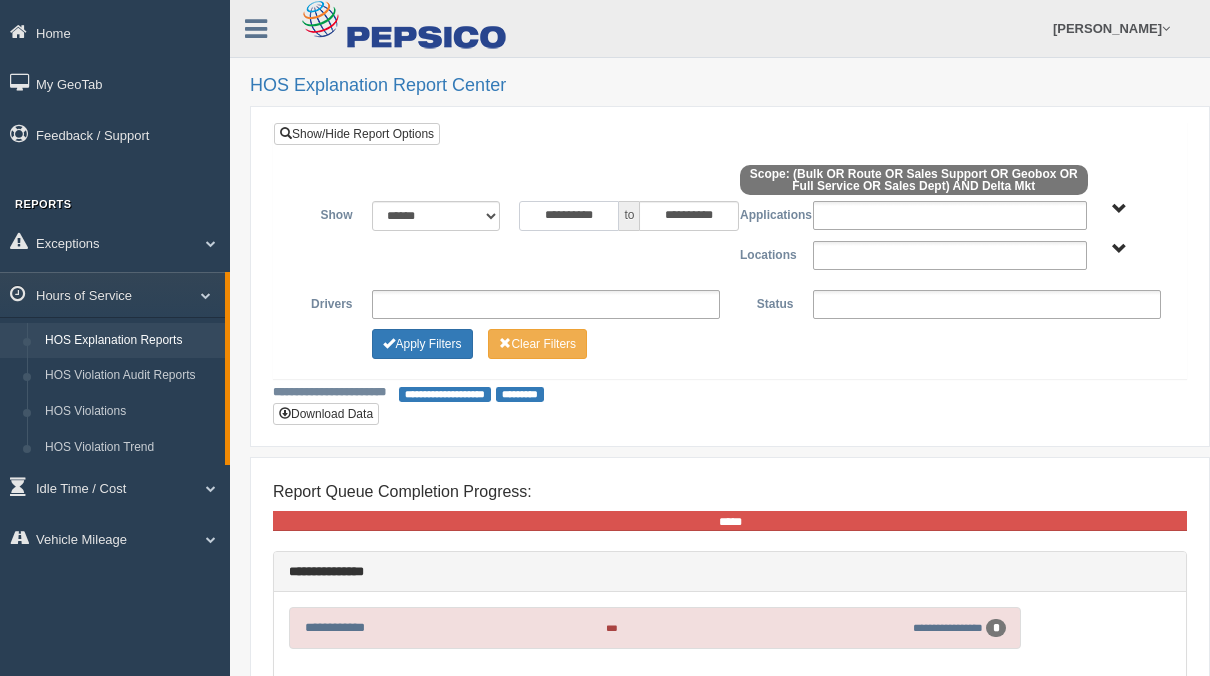 click on "**********" at bounding box center [569, 216] 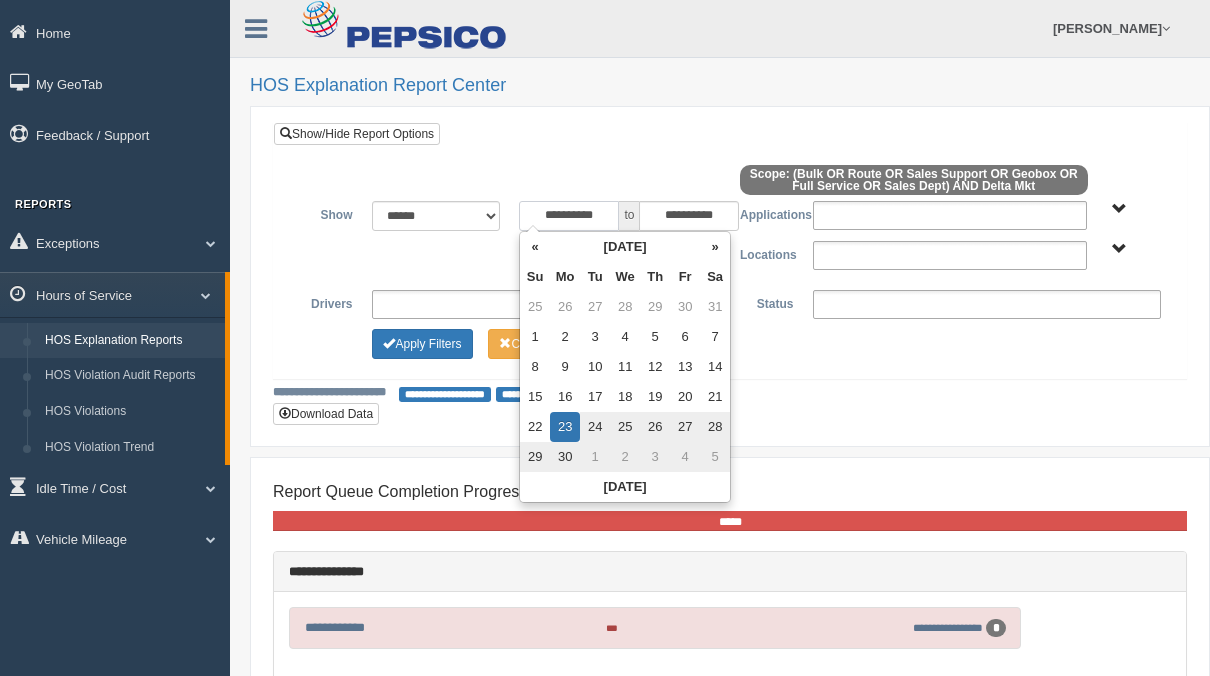 click on "**********" at bounding box center (569, 216) 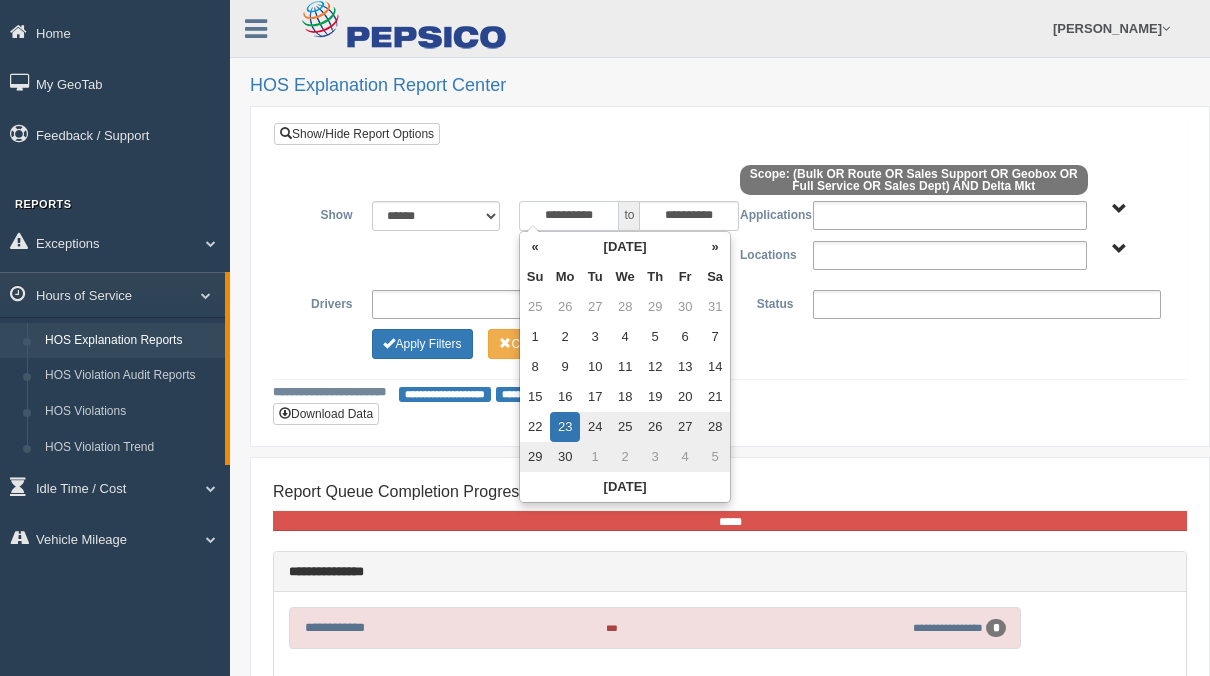 click on "**********" at bounding box center [569, 216] 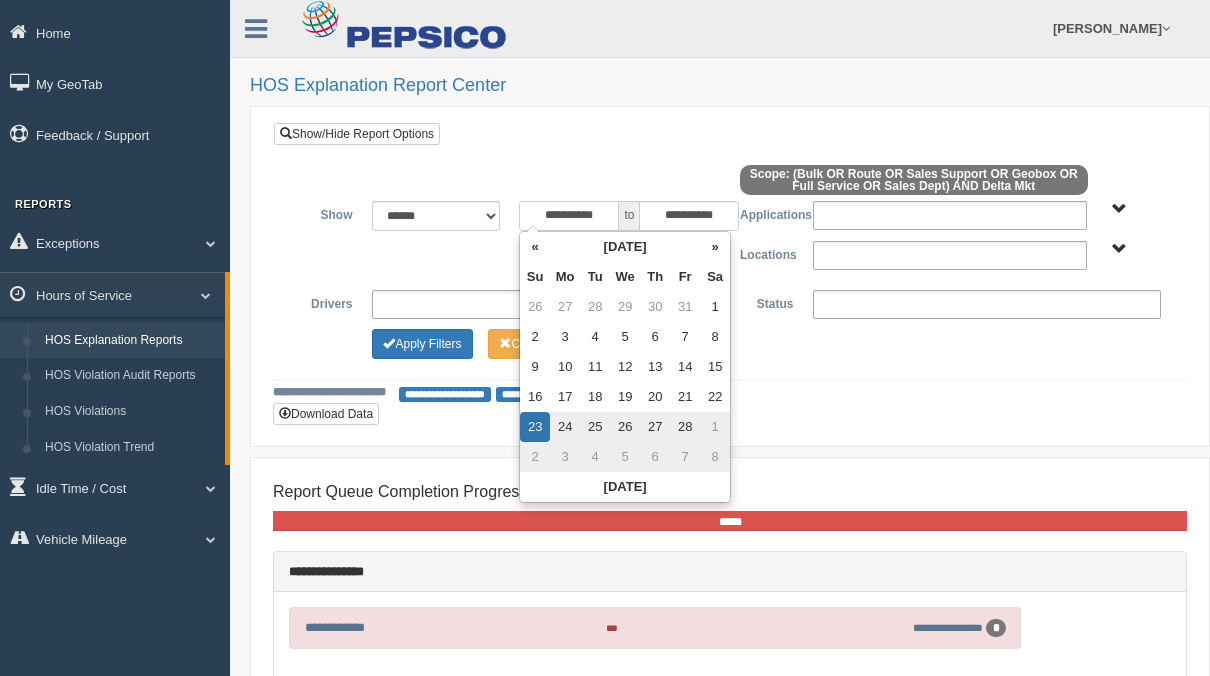 type on "**********" 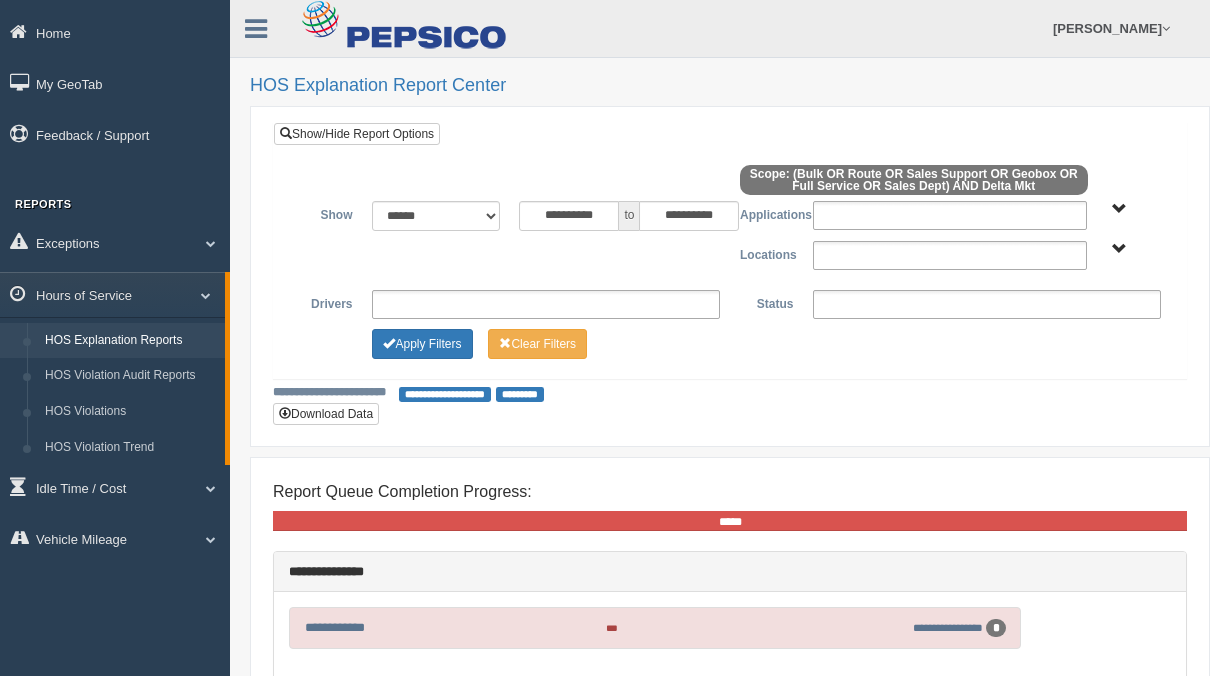 click on "**********" at bounding box center [730, 250] 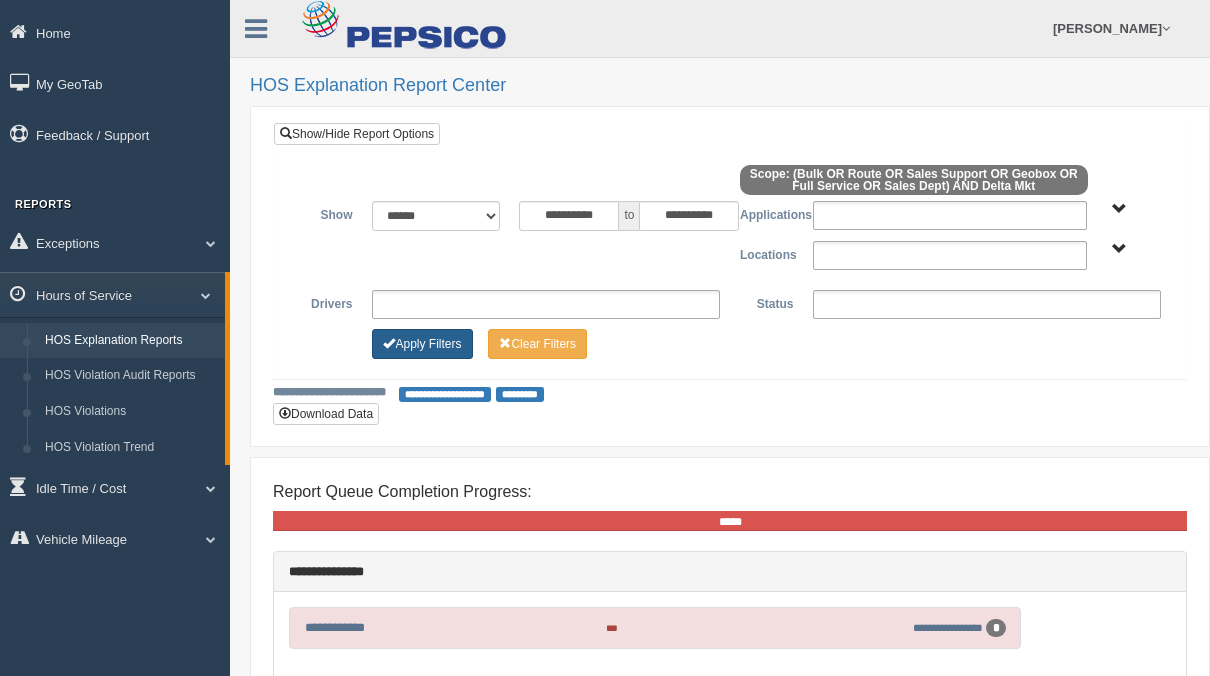 click on "Apply Filters" at bounding box center [422, 344] 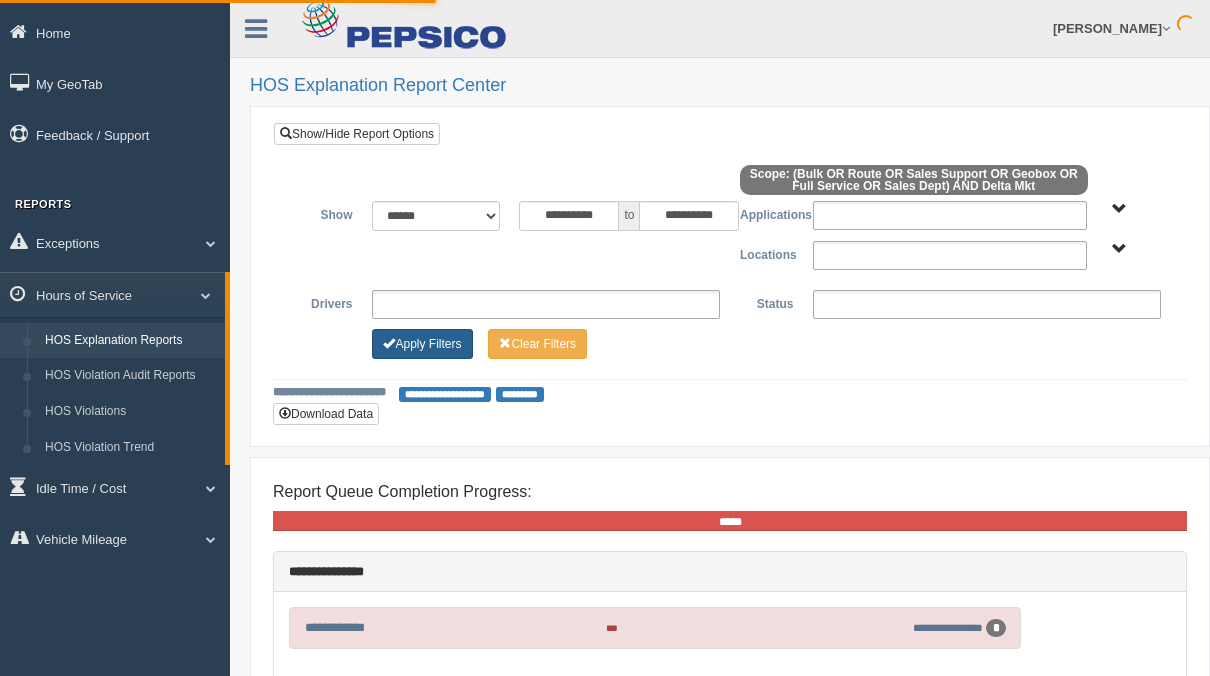 scroll, scrollTop: 123, scrollLeft: 0, axis: vertical 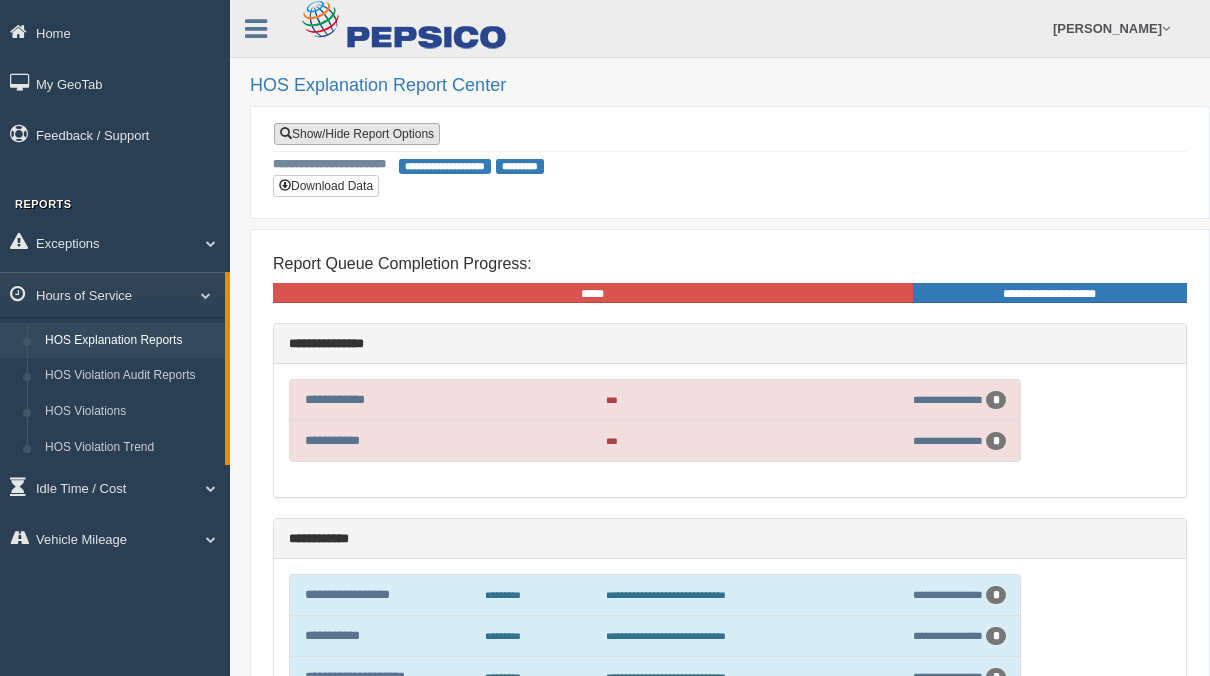click on "Show/Hide Report Options" at bounding box center (357, 134) 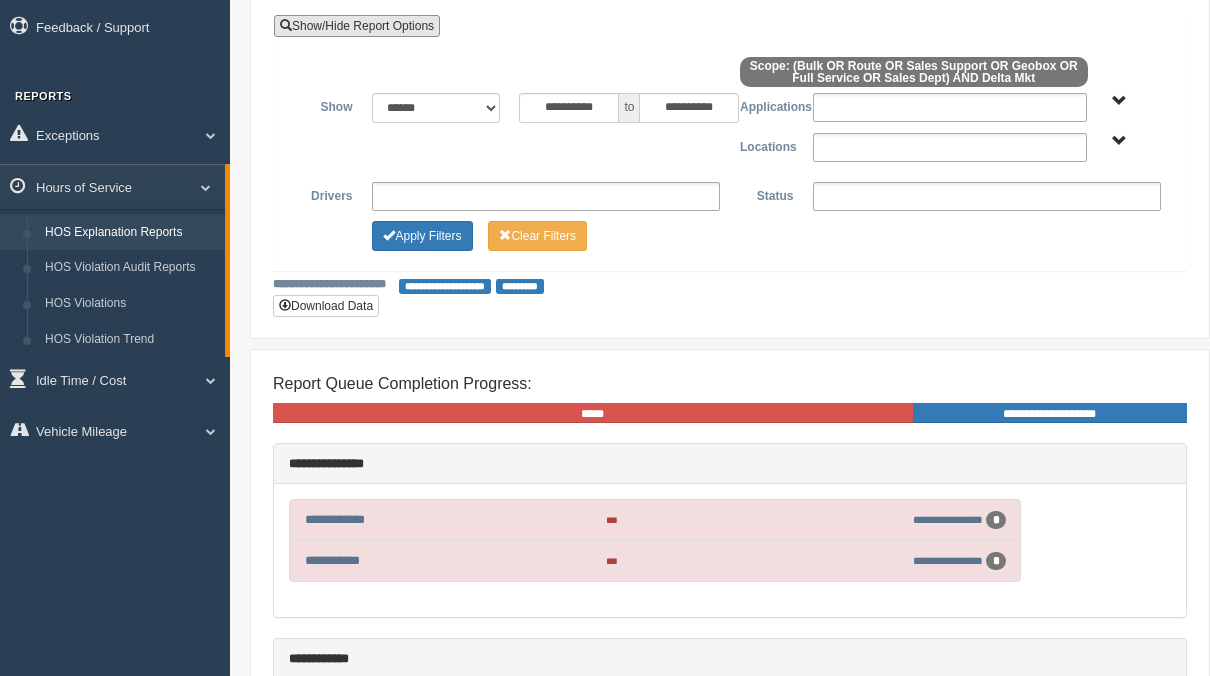 scroll, scrollTop: 107, scrollLeft: 0, axis: vertical 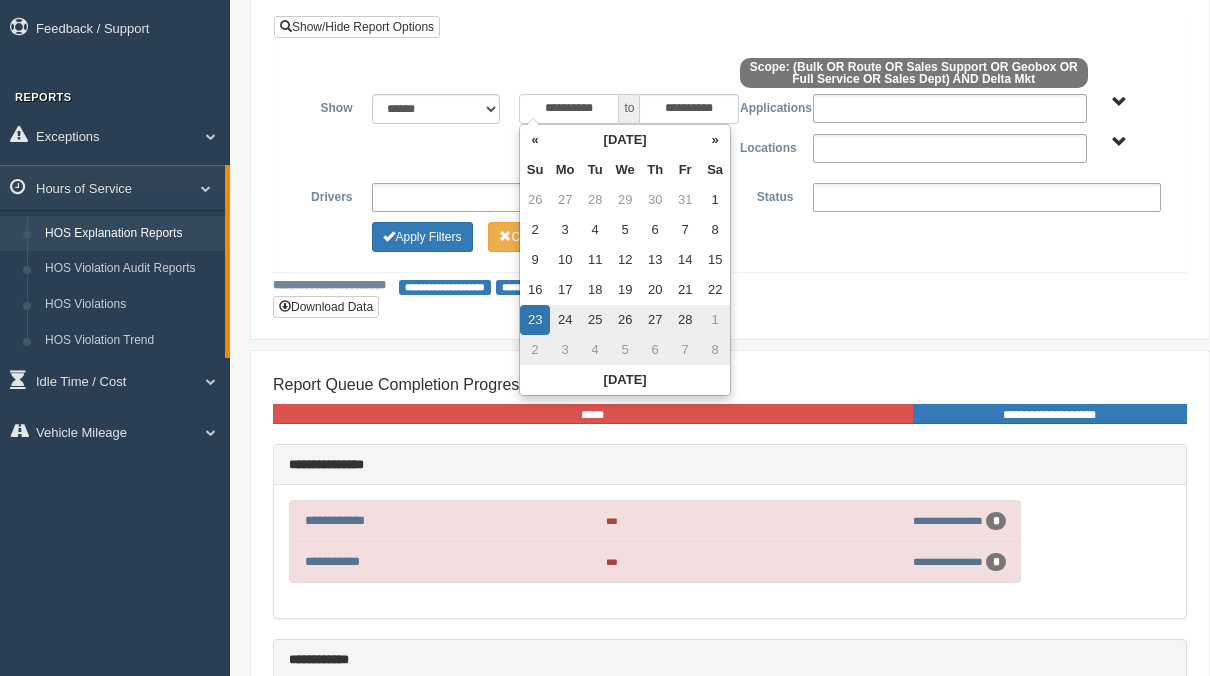 click on "**********" at bounding box center [569, 109] 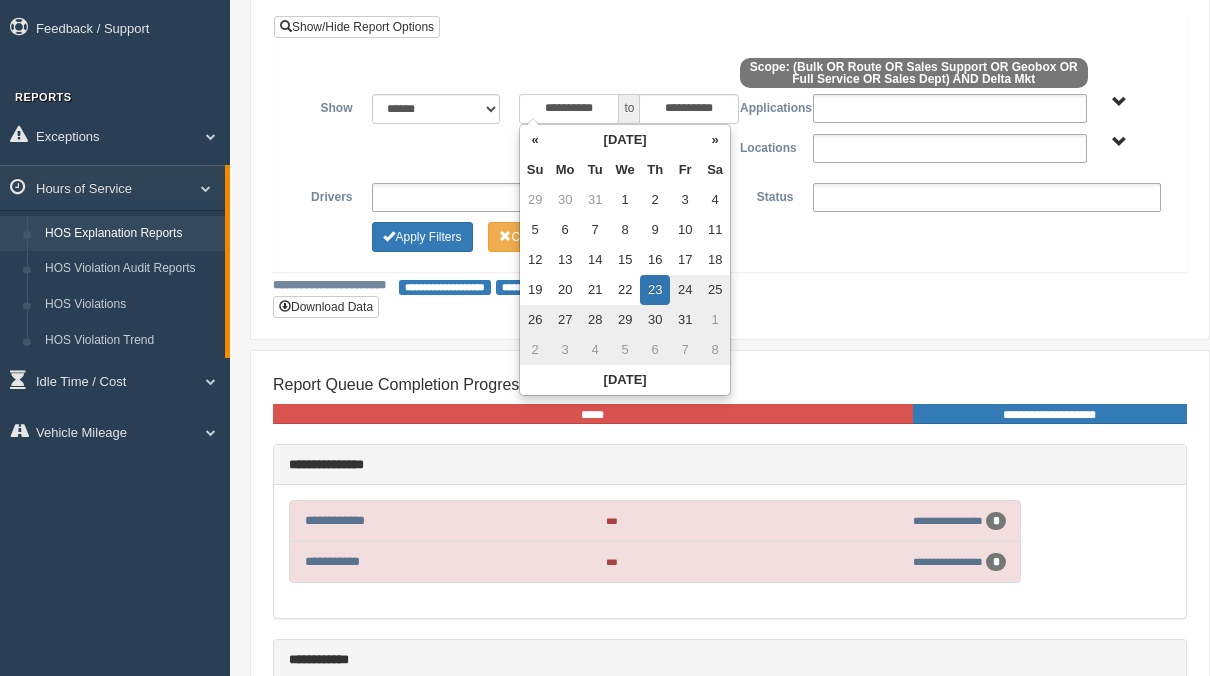 type on "**********" 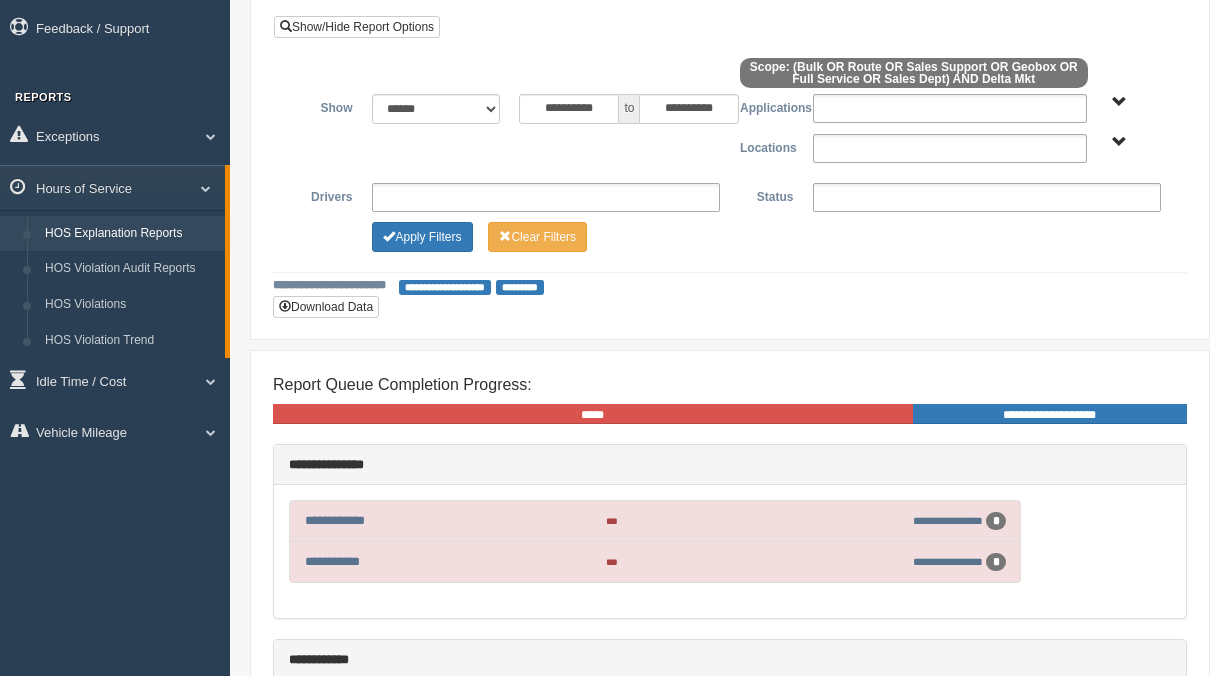 click on "**********" at bounding box center [730, 169] 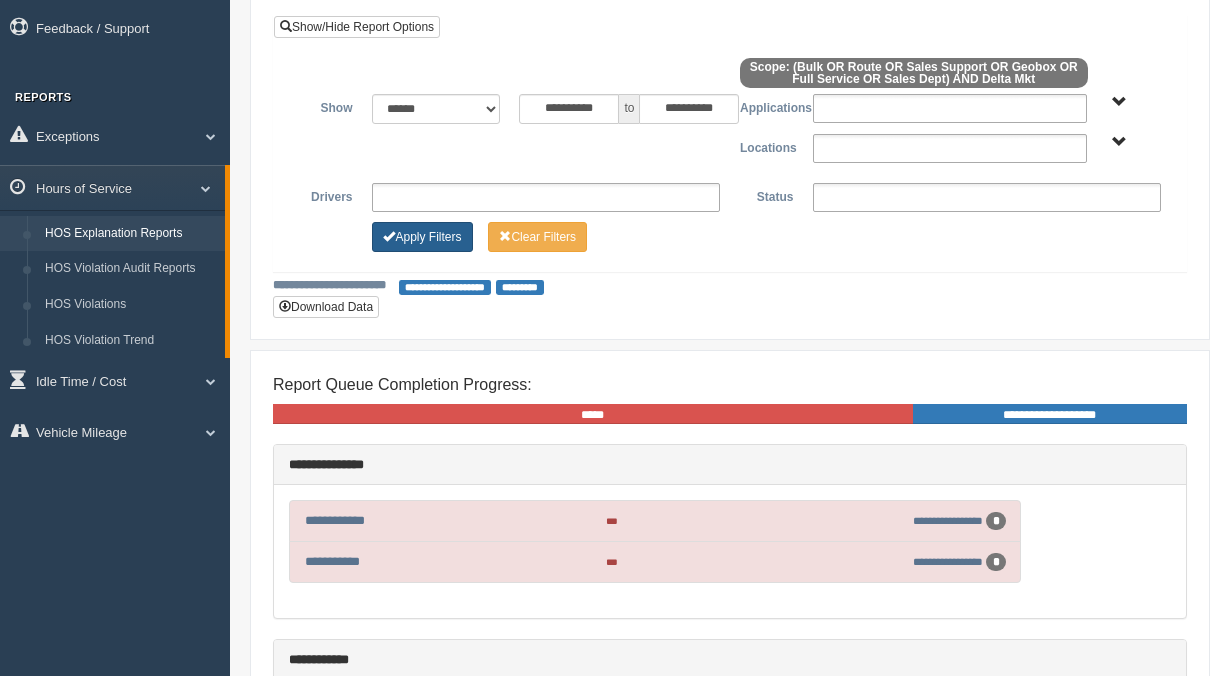 click on "Apply Filters" at bounding box center [422, 237] 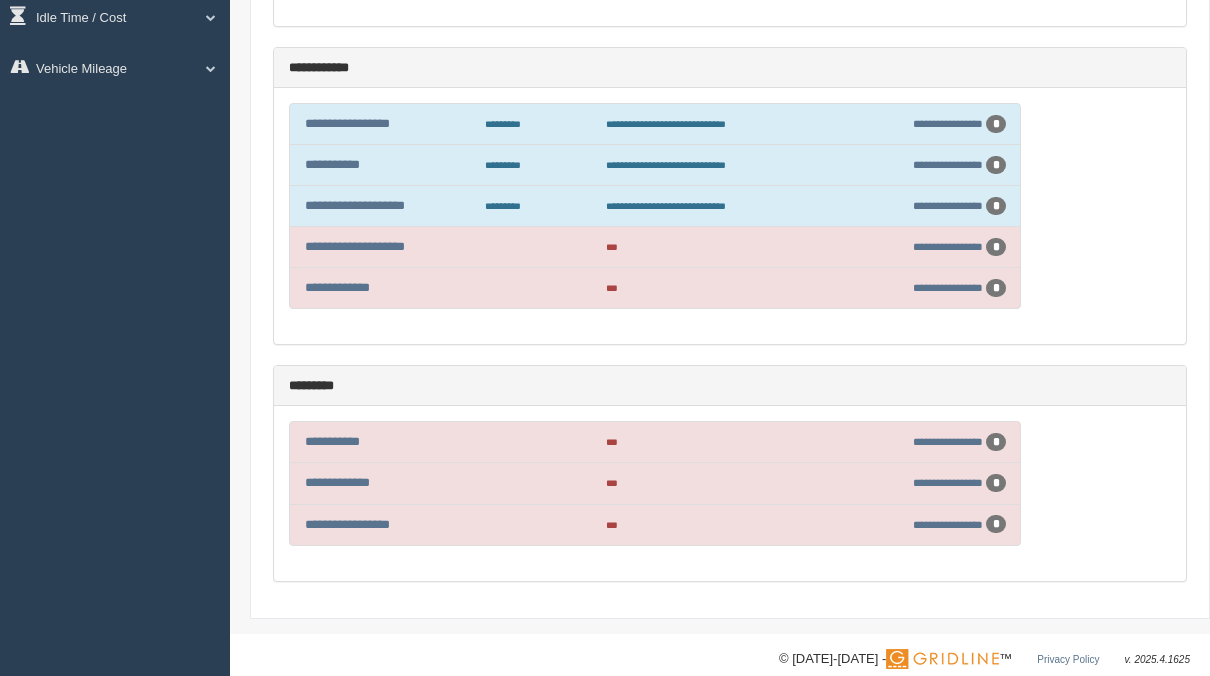 scroll, scrollTop: 485, scrollLeft: 0, axis: vertical 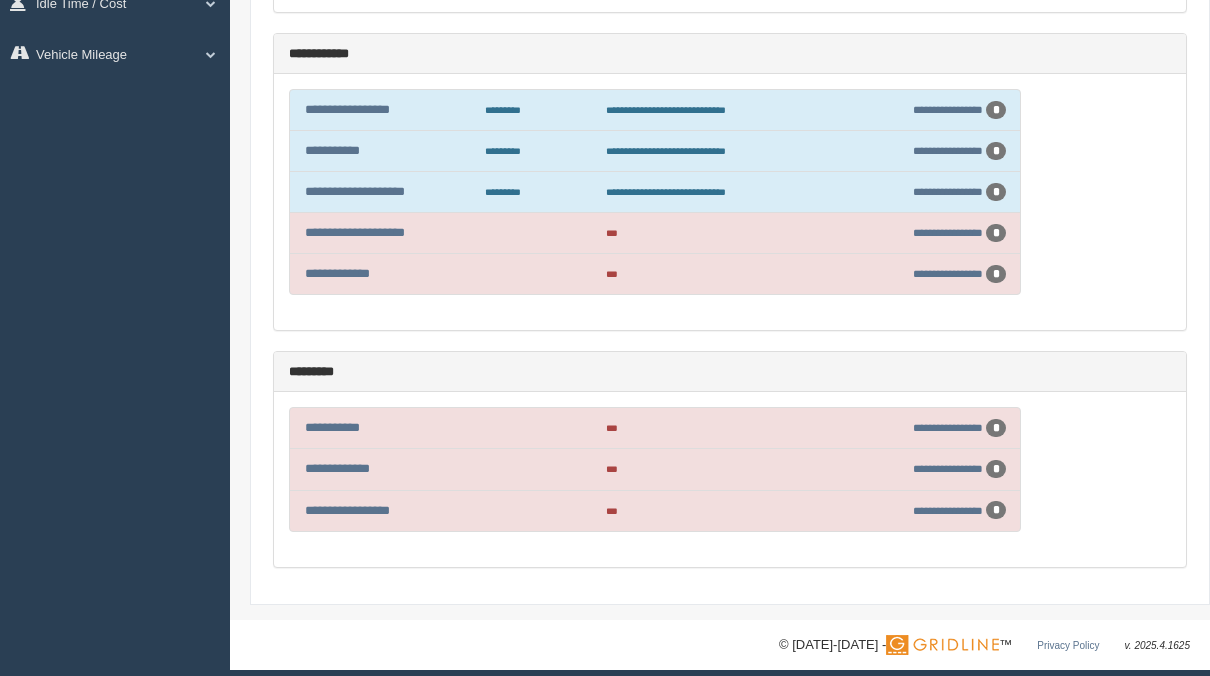 click on "**********" at bounding box center (926, 428) 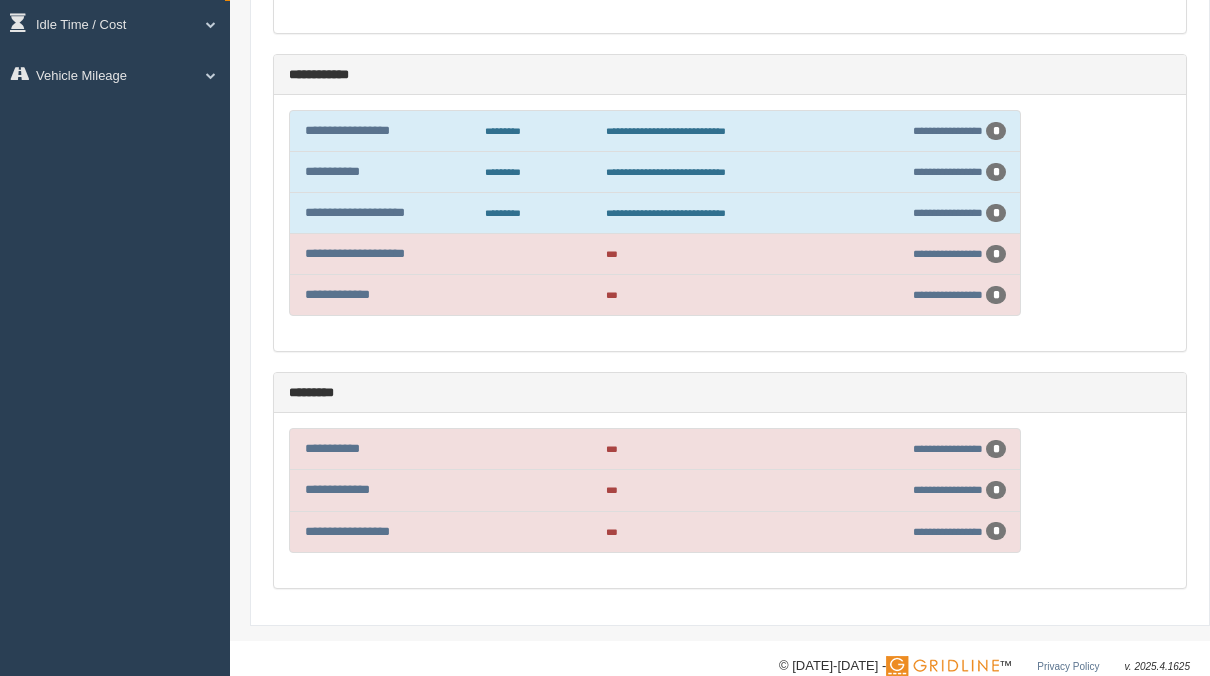 scroll, scrollTop: 461, scrollLeft: 0, axis: vertical 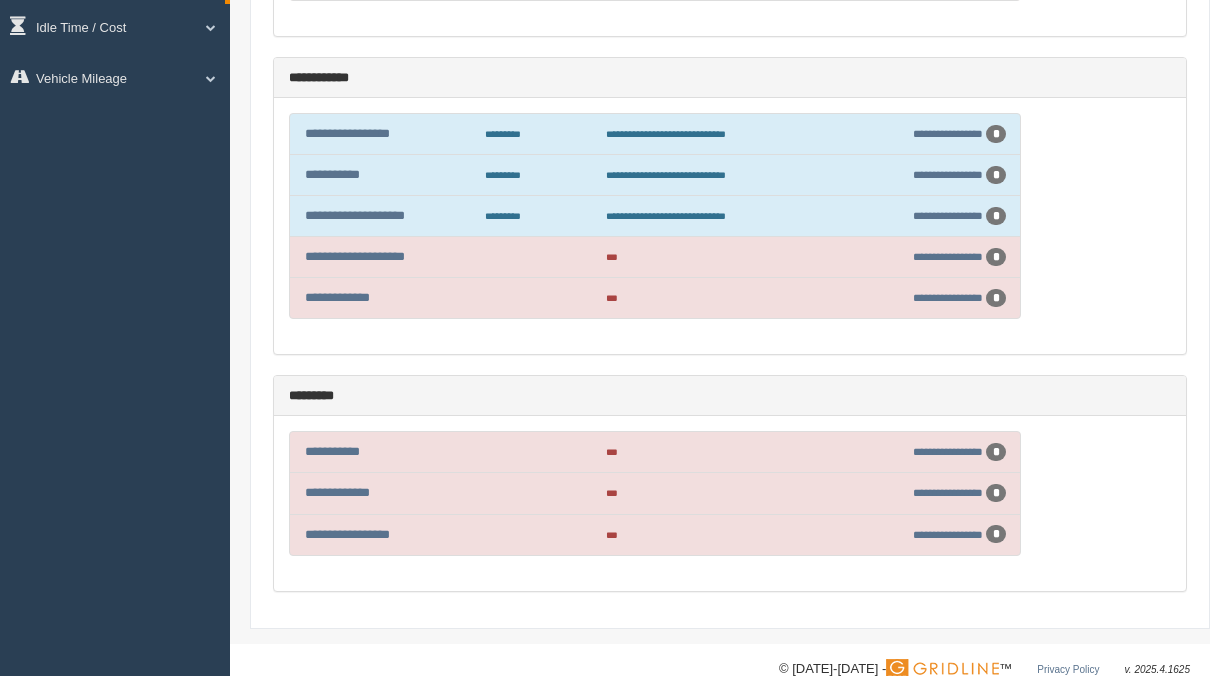 click on "**********" at bounding box center [926, 134] 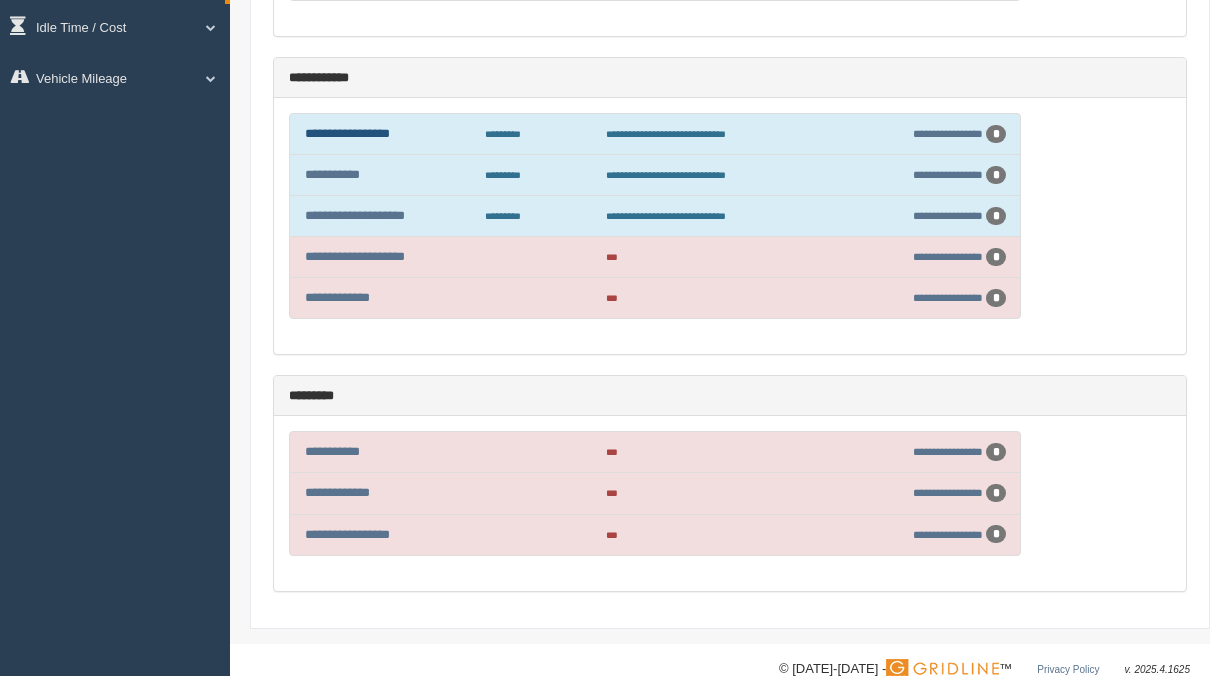 click on "**********" at bounding box center [347, 133] 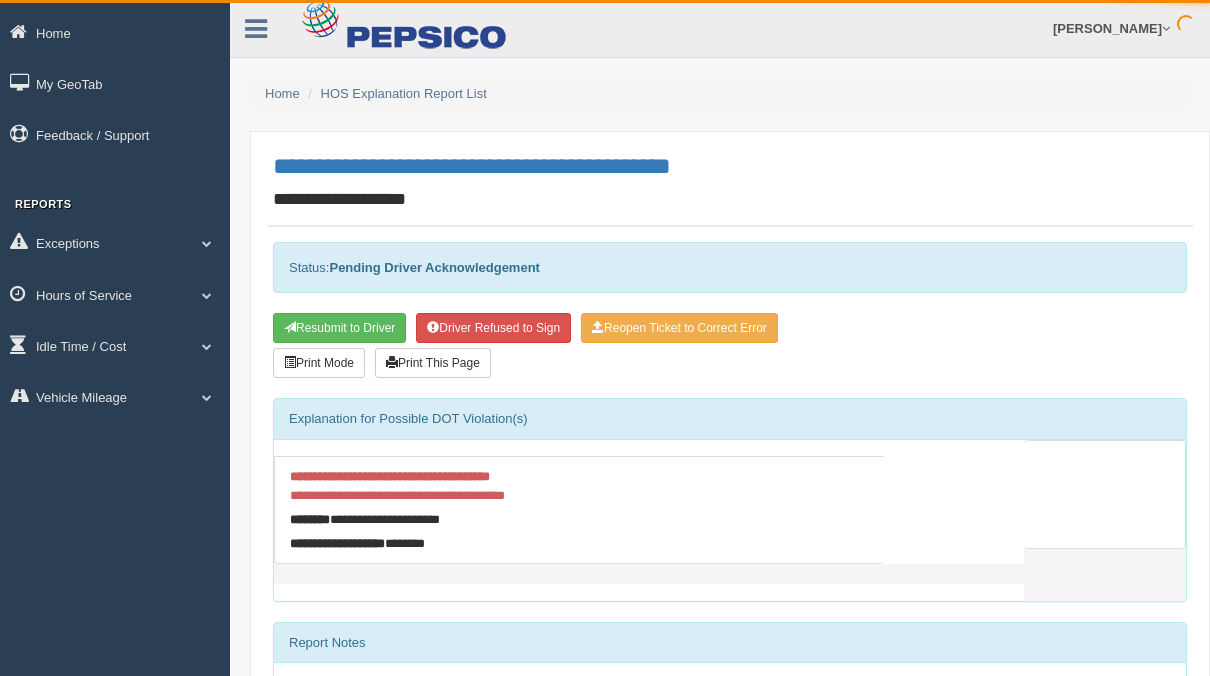 scroll, scrollTop: 0, scrollLeft: 0, axis: both 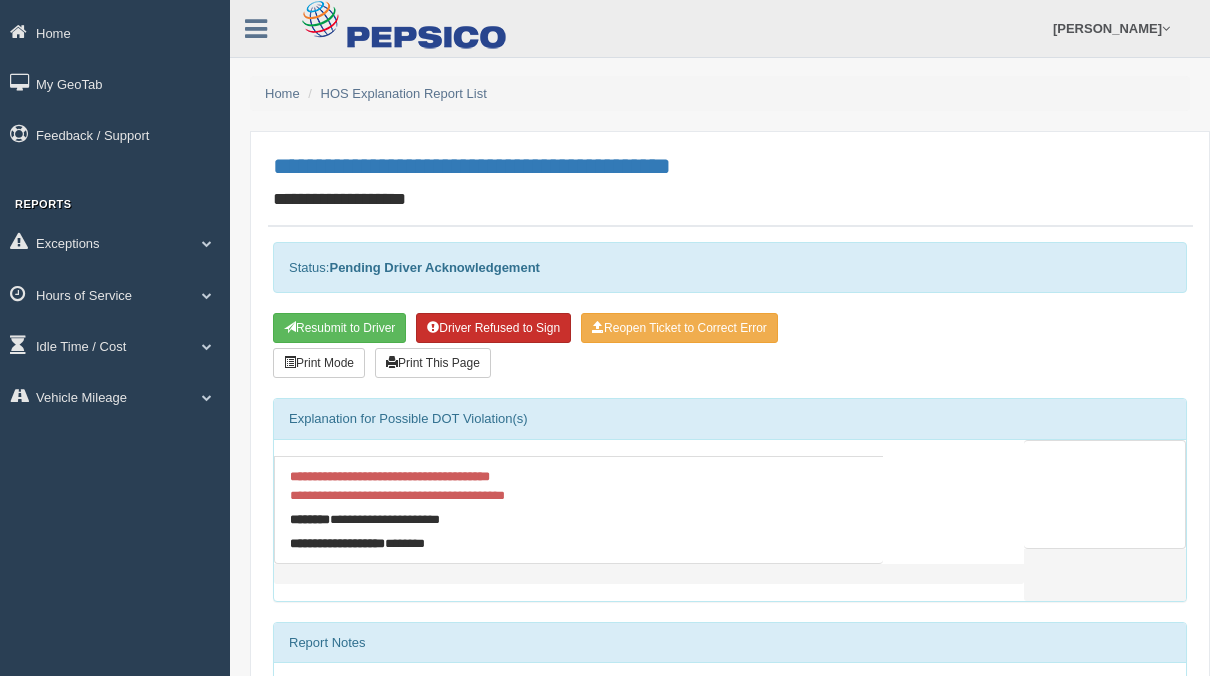 click on "Driver Refused to Sign" at bounding box center [493, 328] 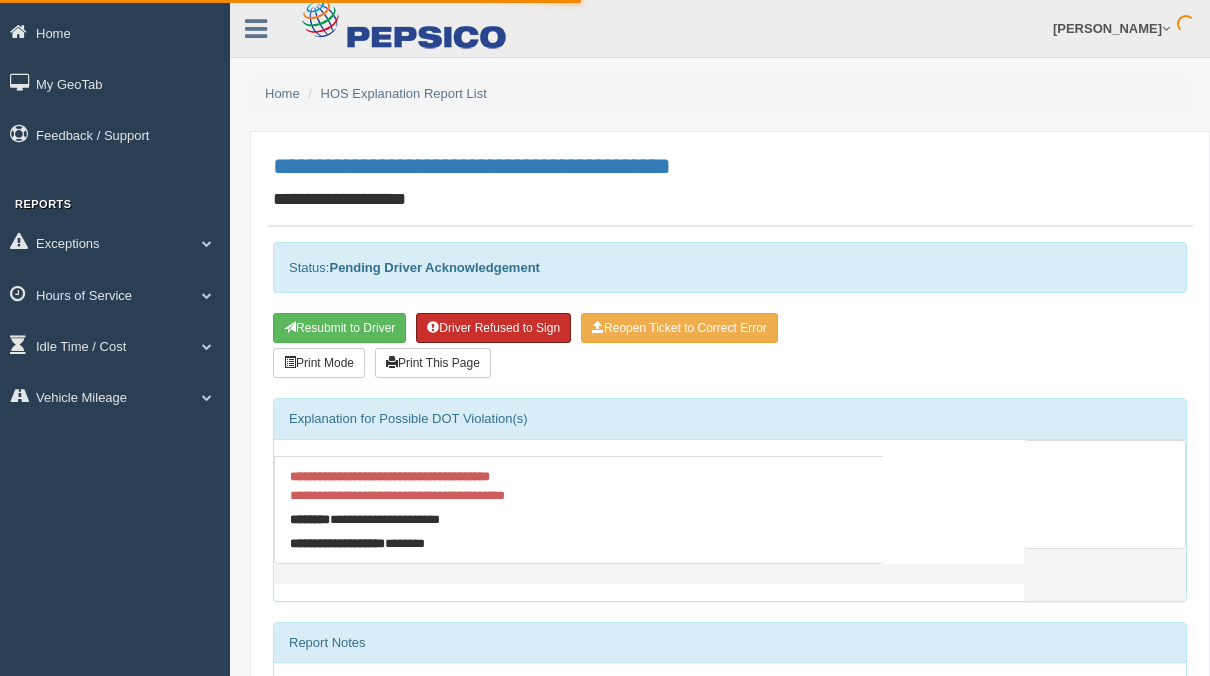 scroll, scrollTop: 144, scrollLeft: 0, axis: vertical 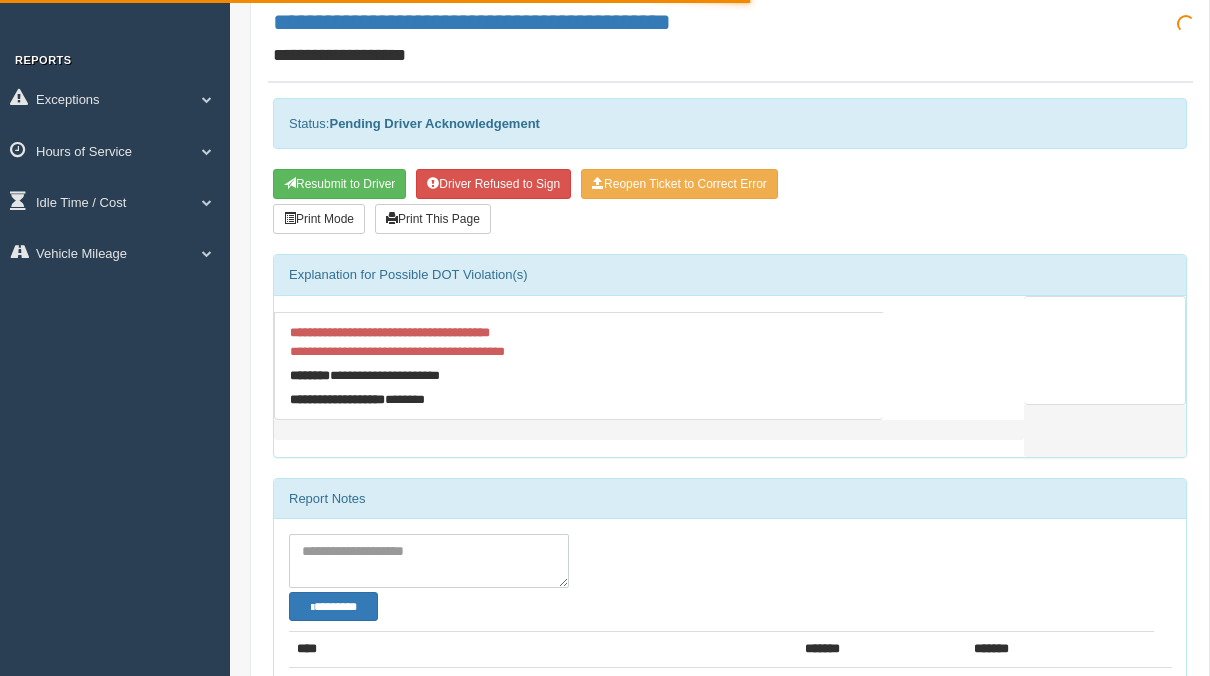 click at bounding box center (429, 561) 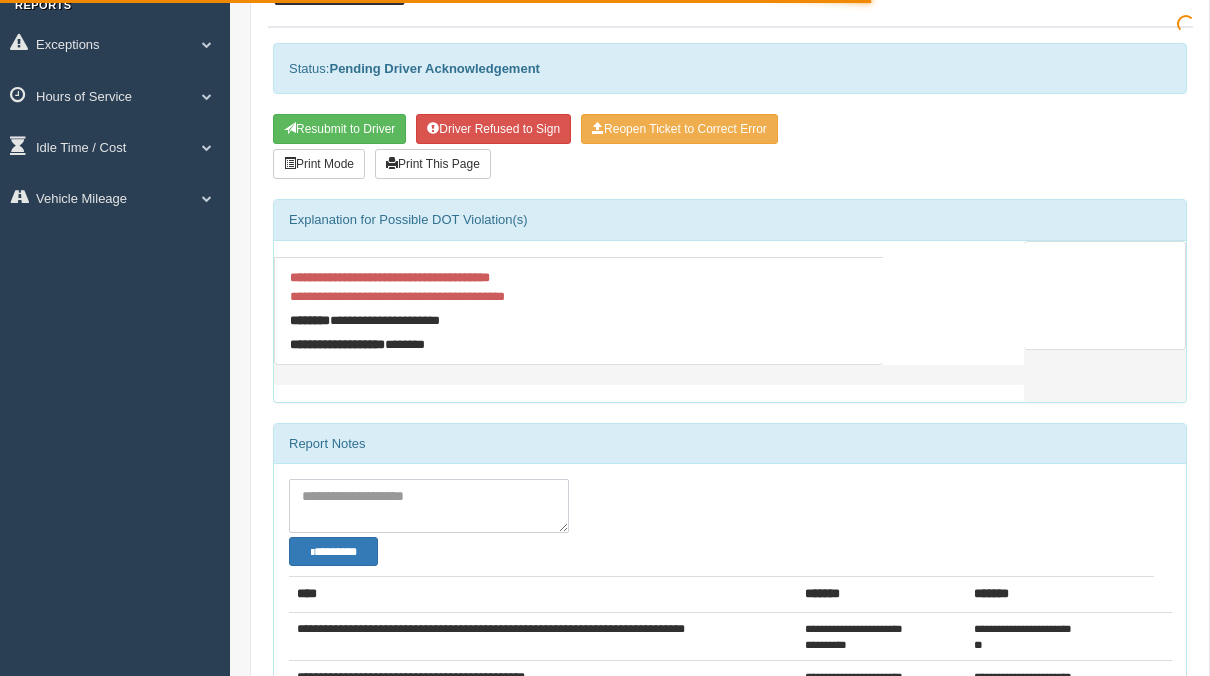 scroll, scrollTop: 200, scrollLeft: 0, axis: vertical 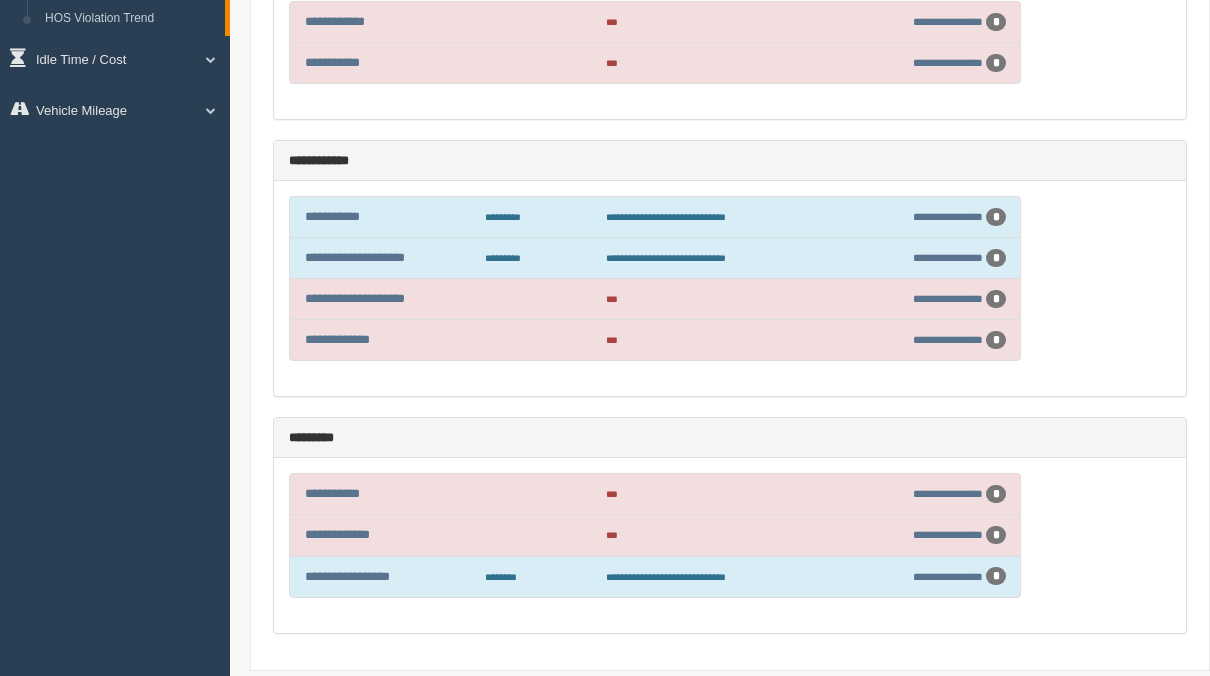 click on "**********" at bounding box center [730, 288] 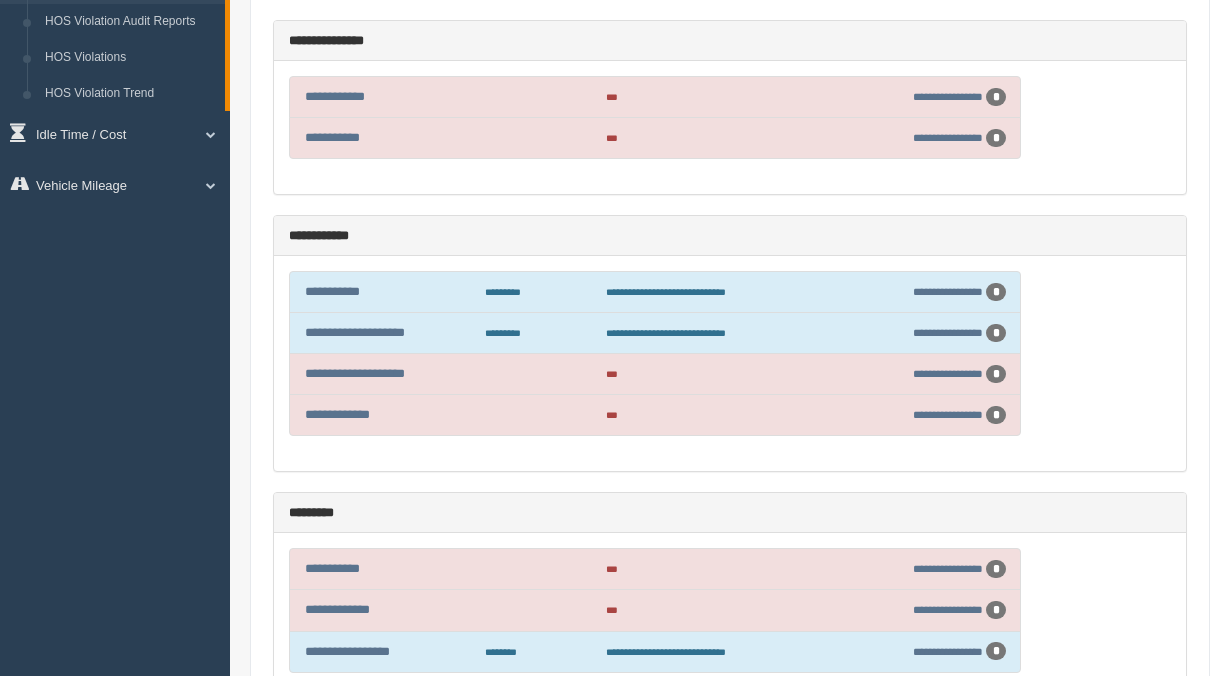 scroll, scrollTop: 353, scrollLeft: 0, axis: vertical 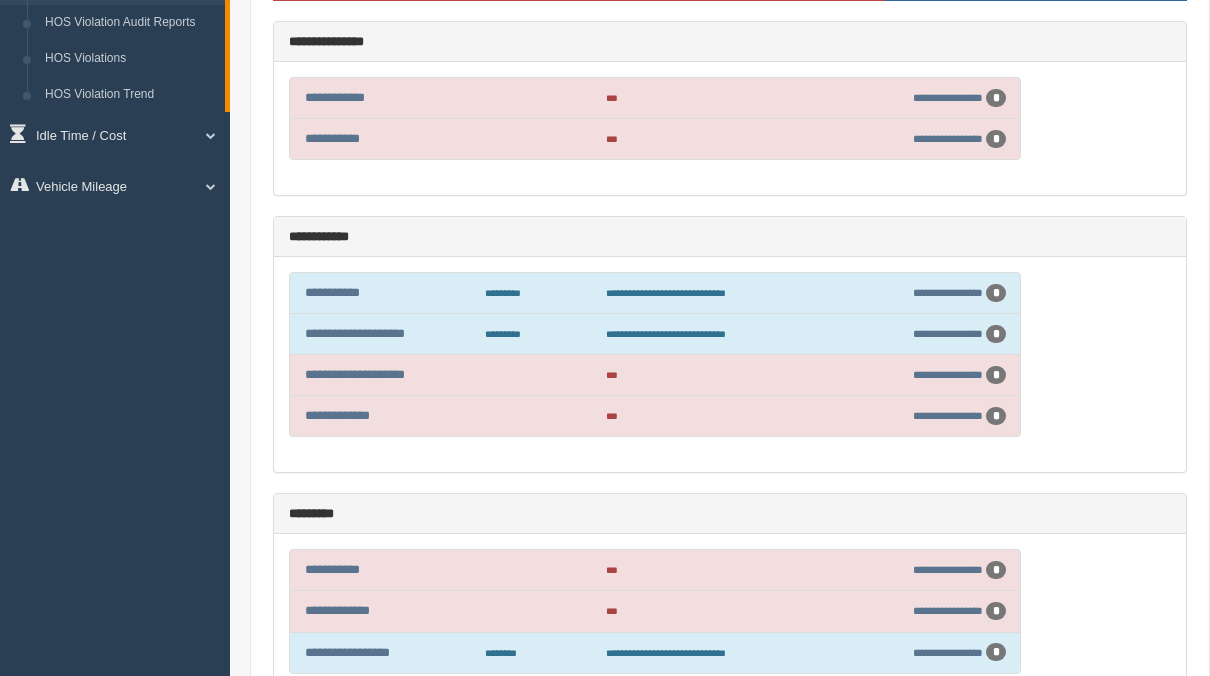 click on "**********" at bounding box center [730, 621] 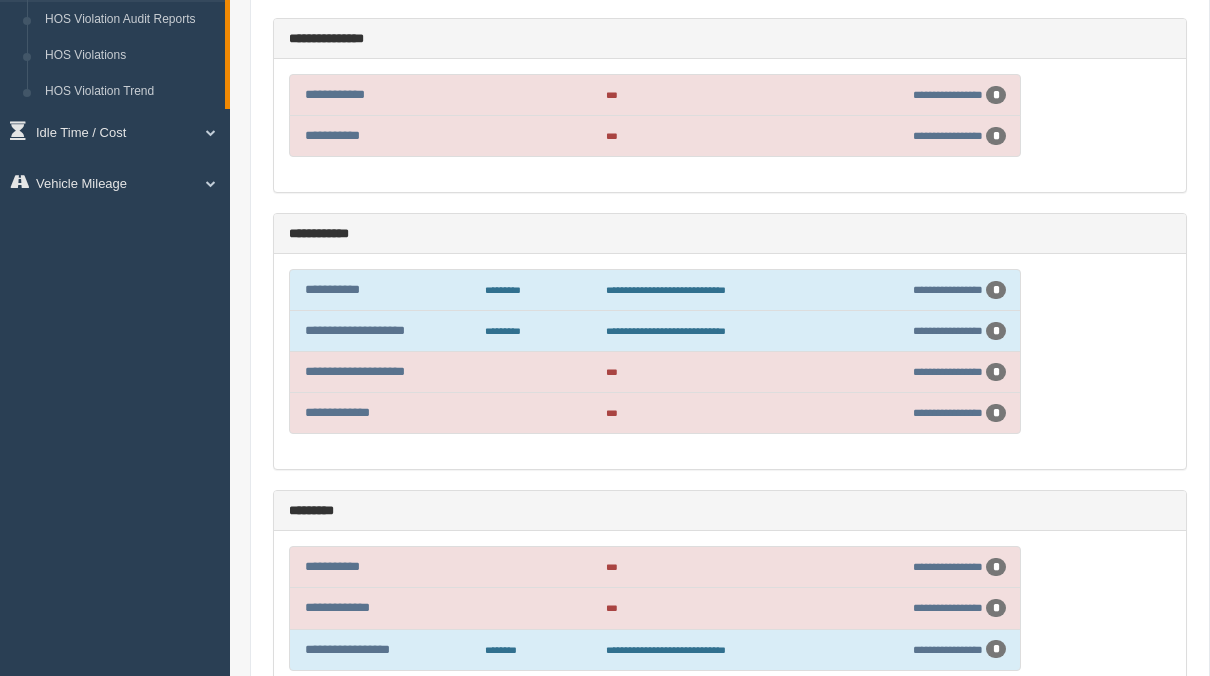 scroll, scrollTop: 356, scrollLeft: 0, axis: vertical 